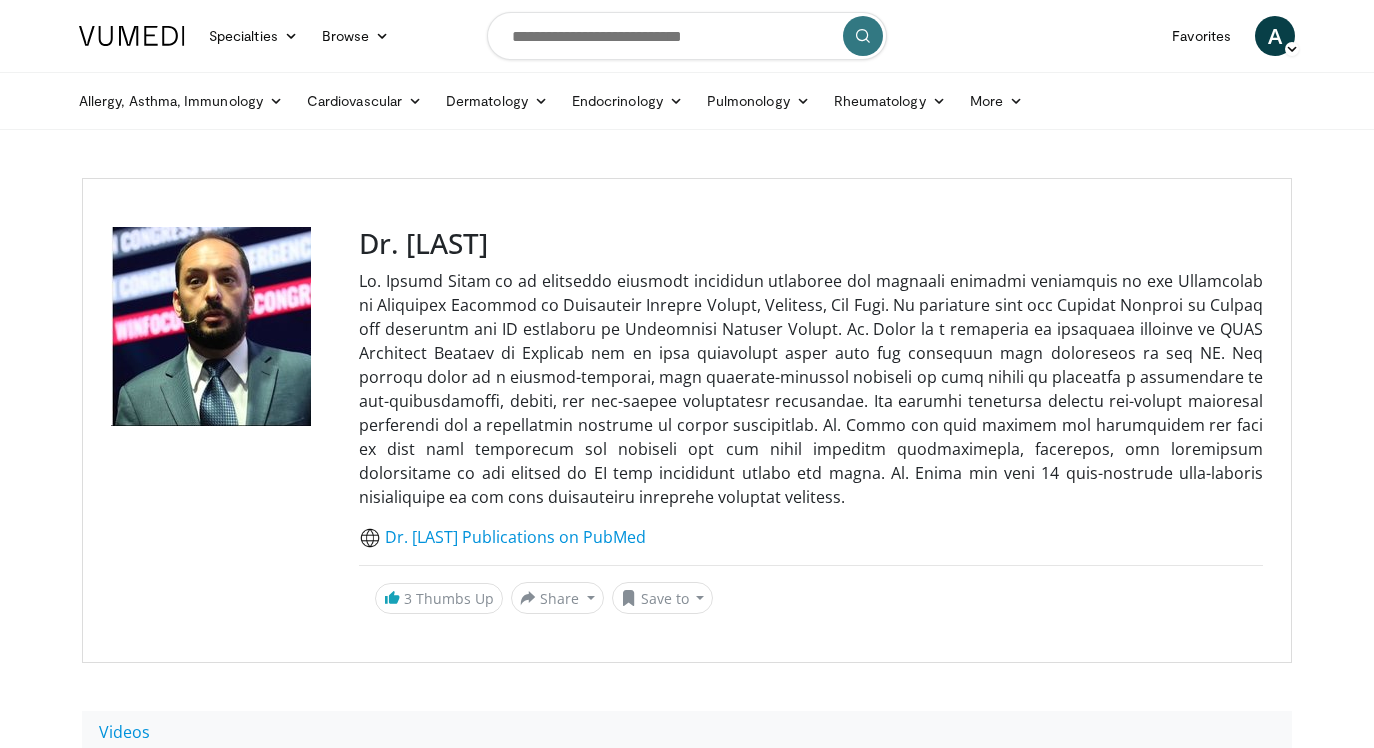 scroll, scrollTop: 0, scrollLeft: 0, axis: both 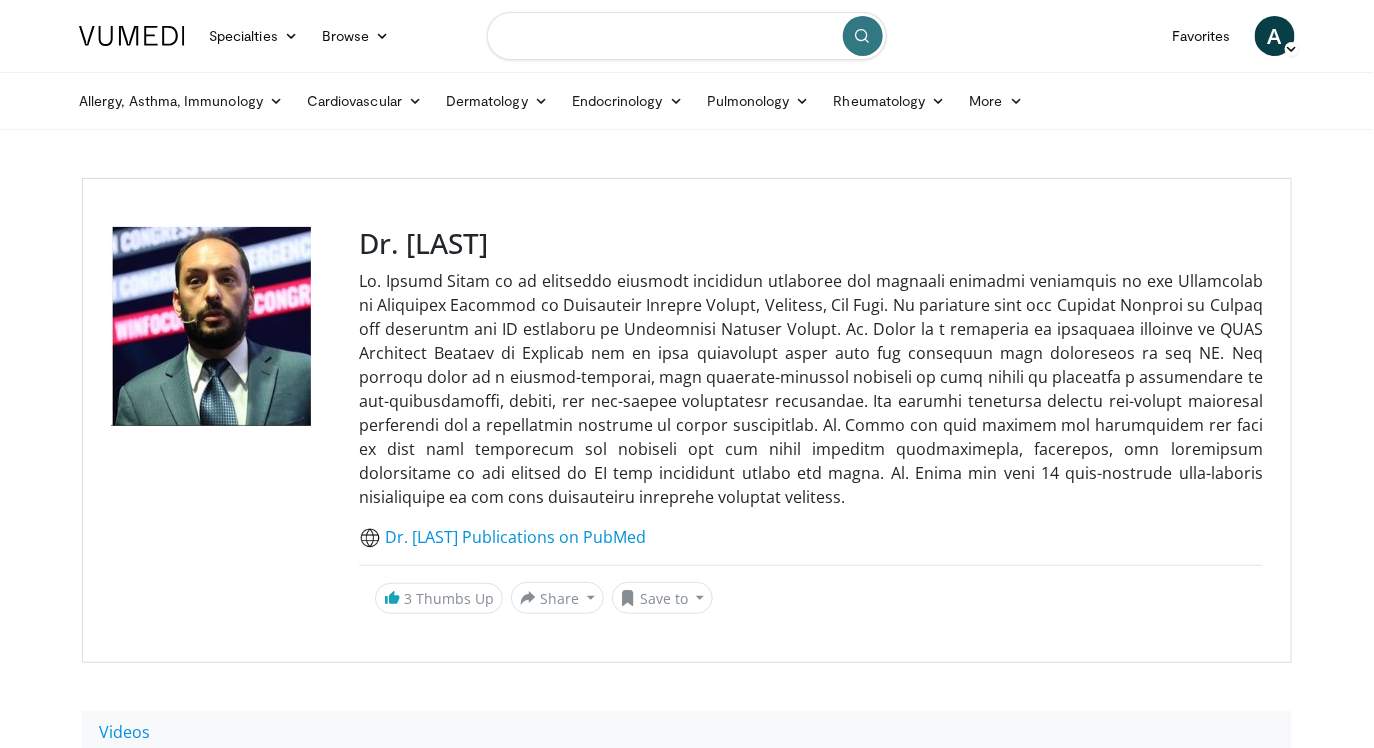 click at bounding box center (687, 36) 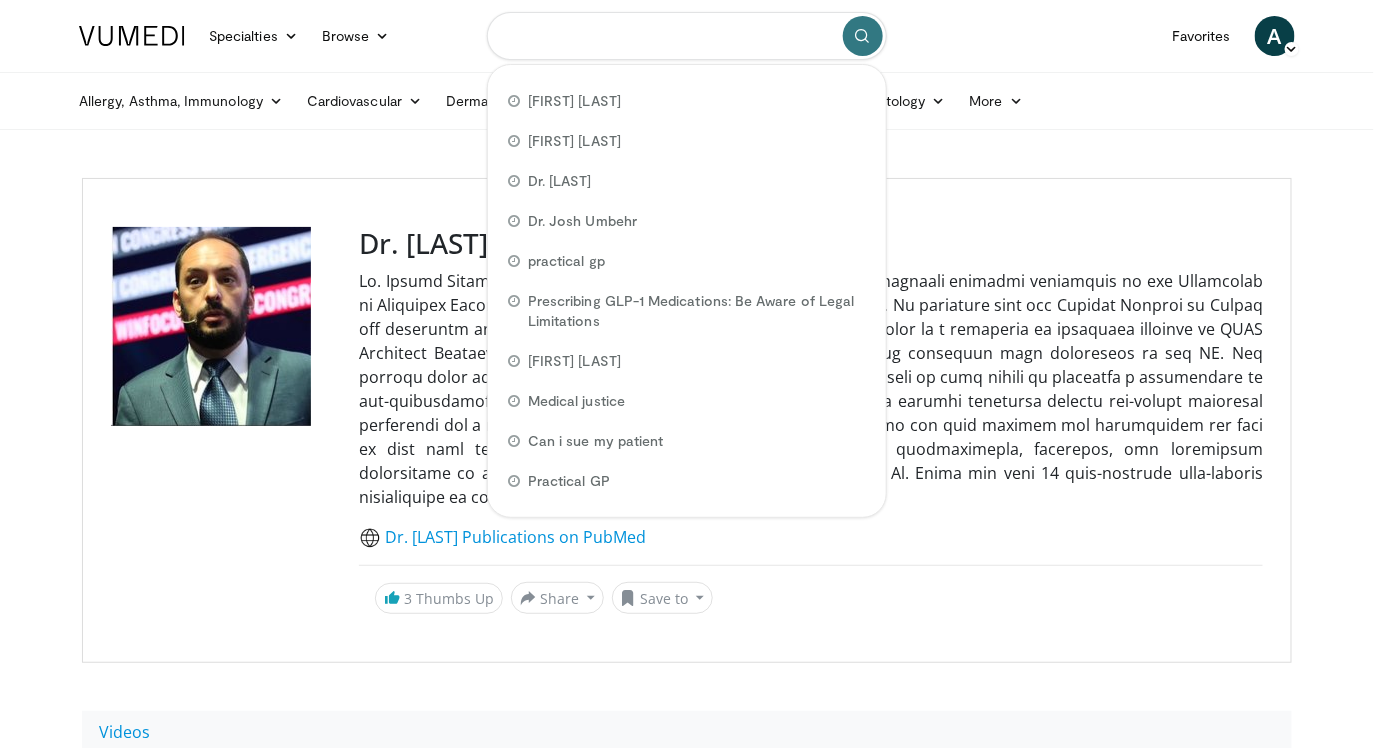type on "*" 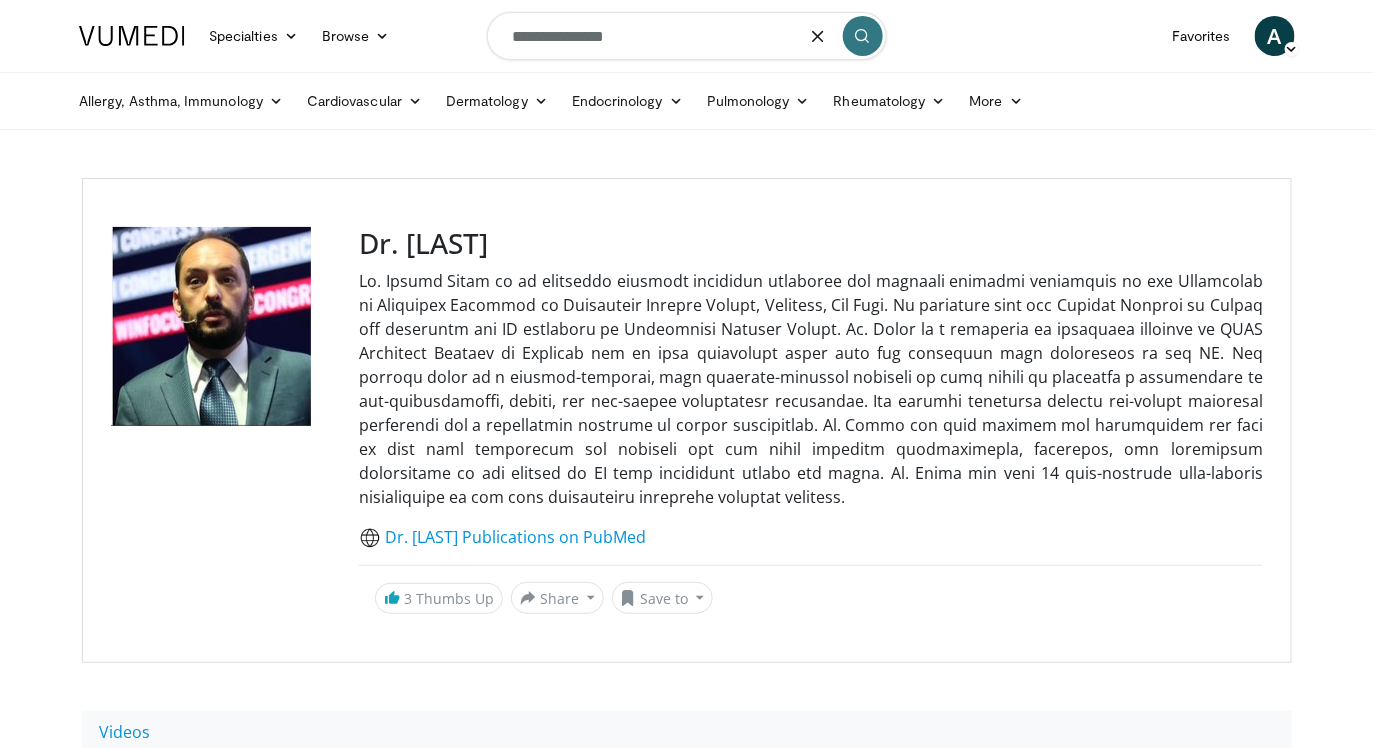 type on "**********" 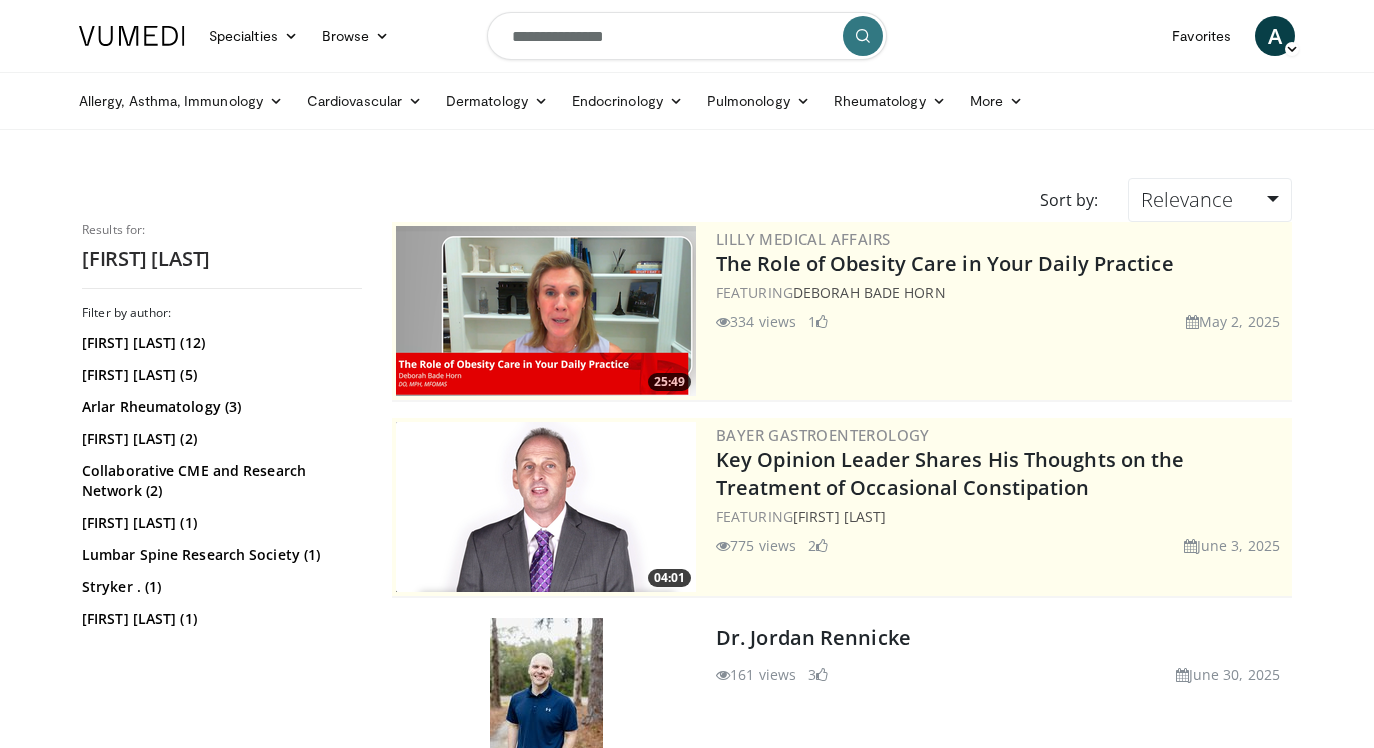 scroll, scrollTop: 0, scrollLeft: 0, axis: both 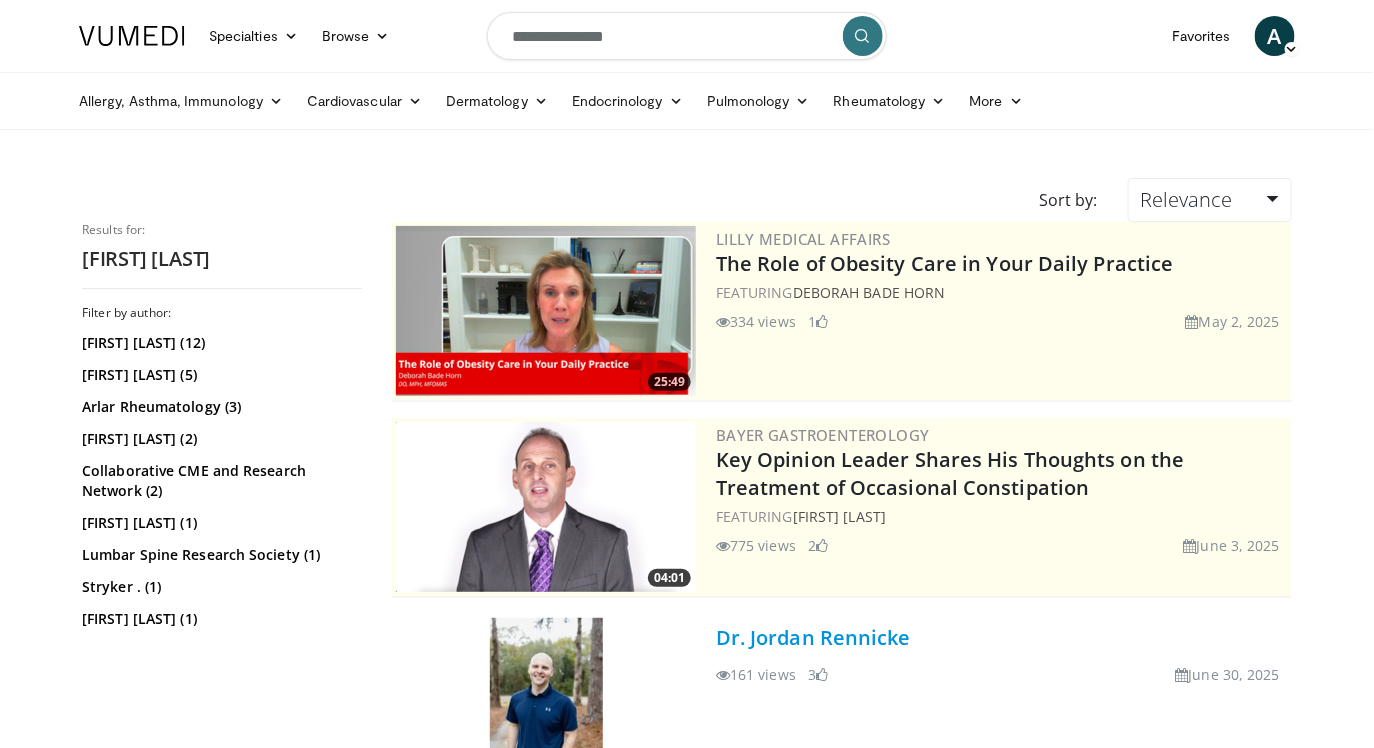 click on "Dr. Jordan Rennicke" at bounding box center [813, 637] 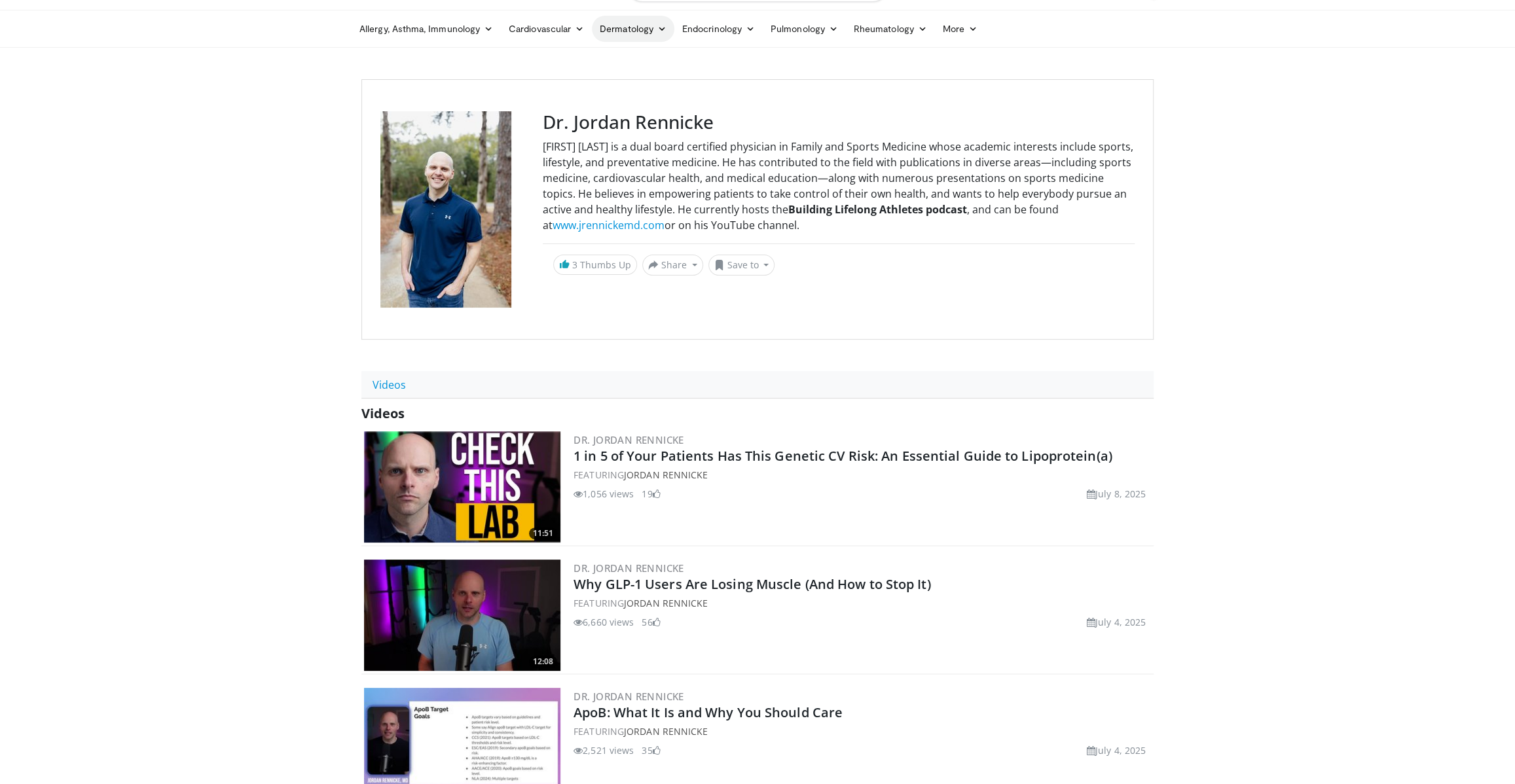 scroll, scrollTop: 0, scrollLeft: 0, axis: both 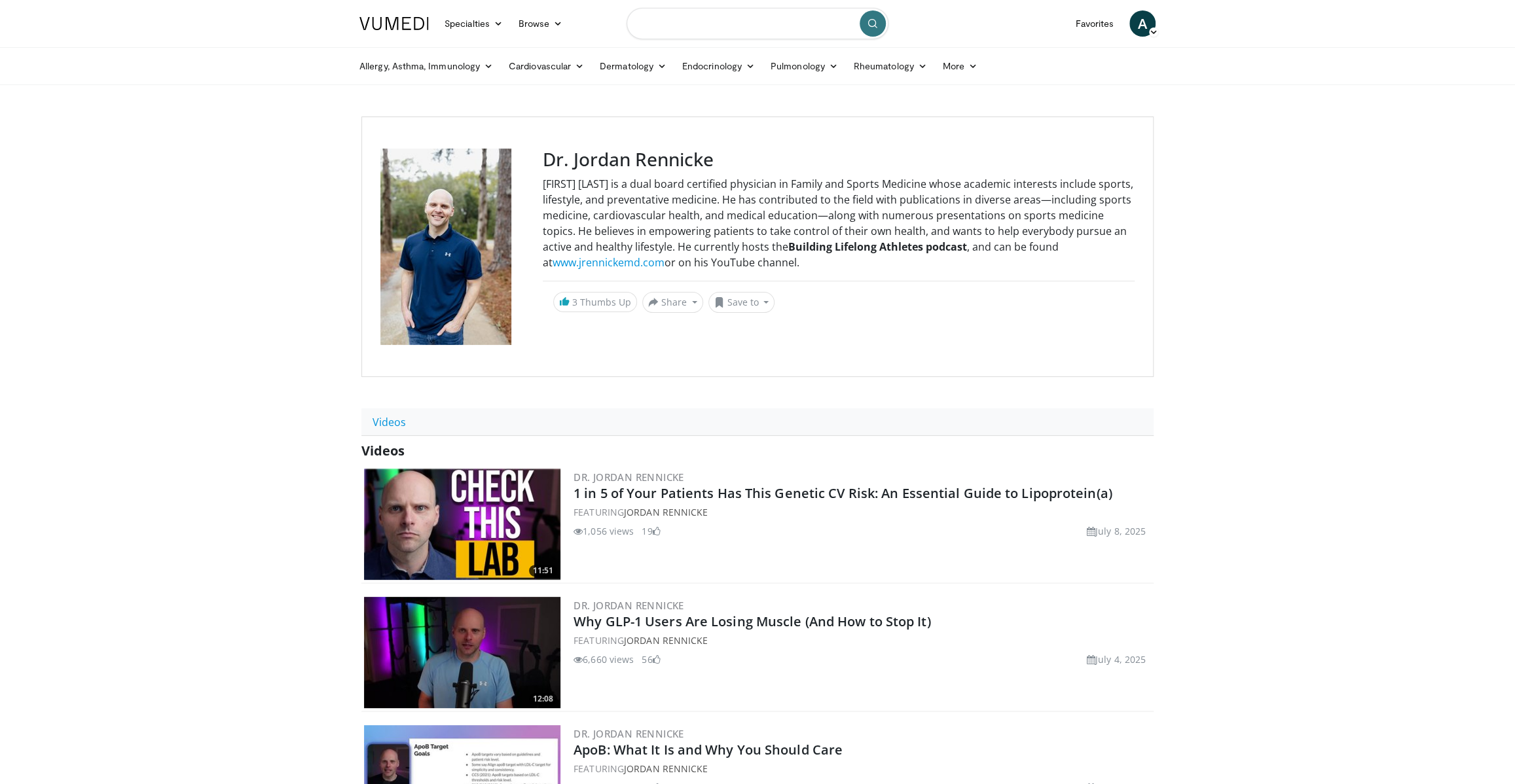 click at bounding box center [758, 24] 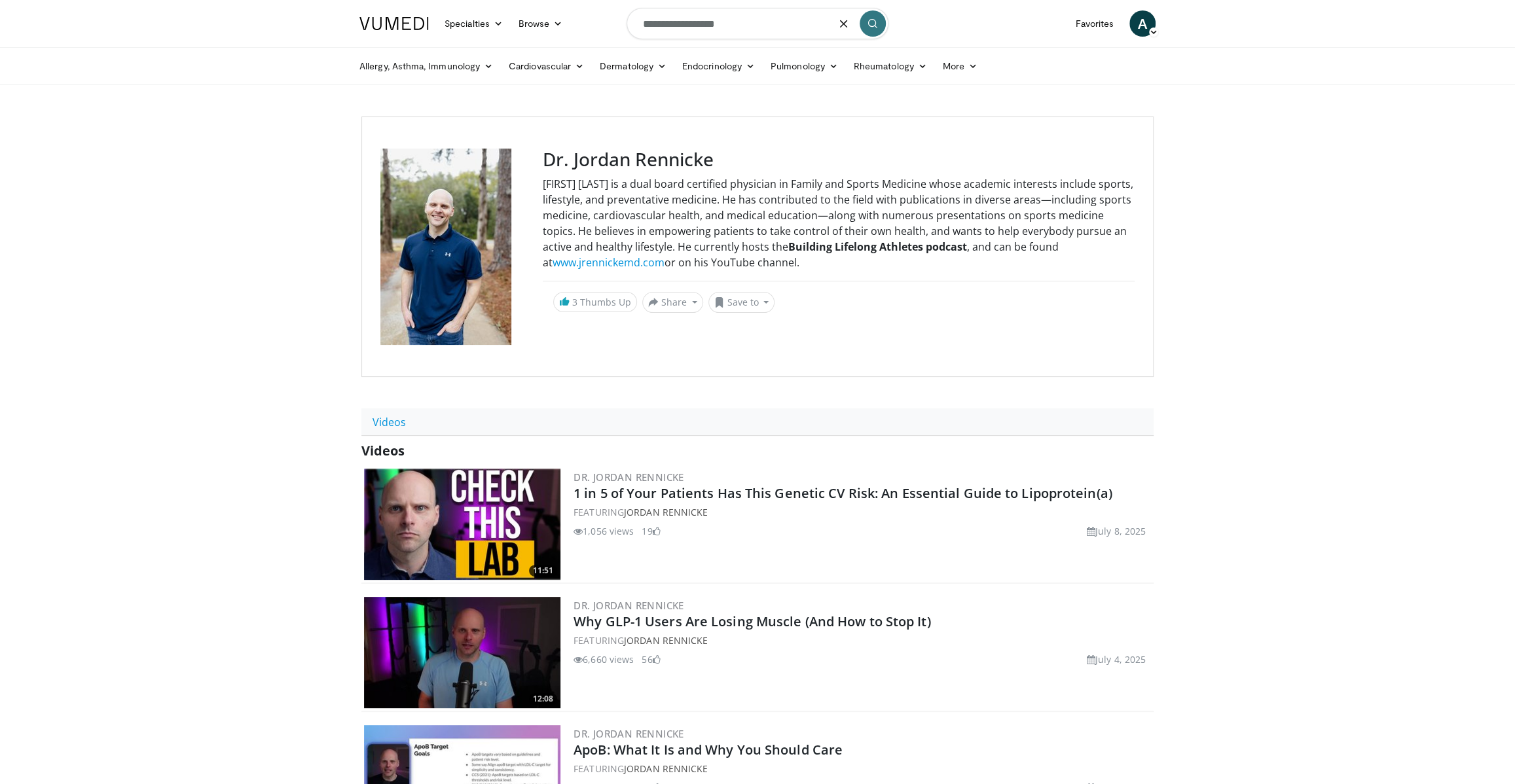 type on "**********" 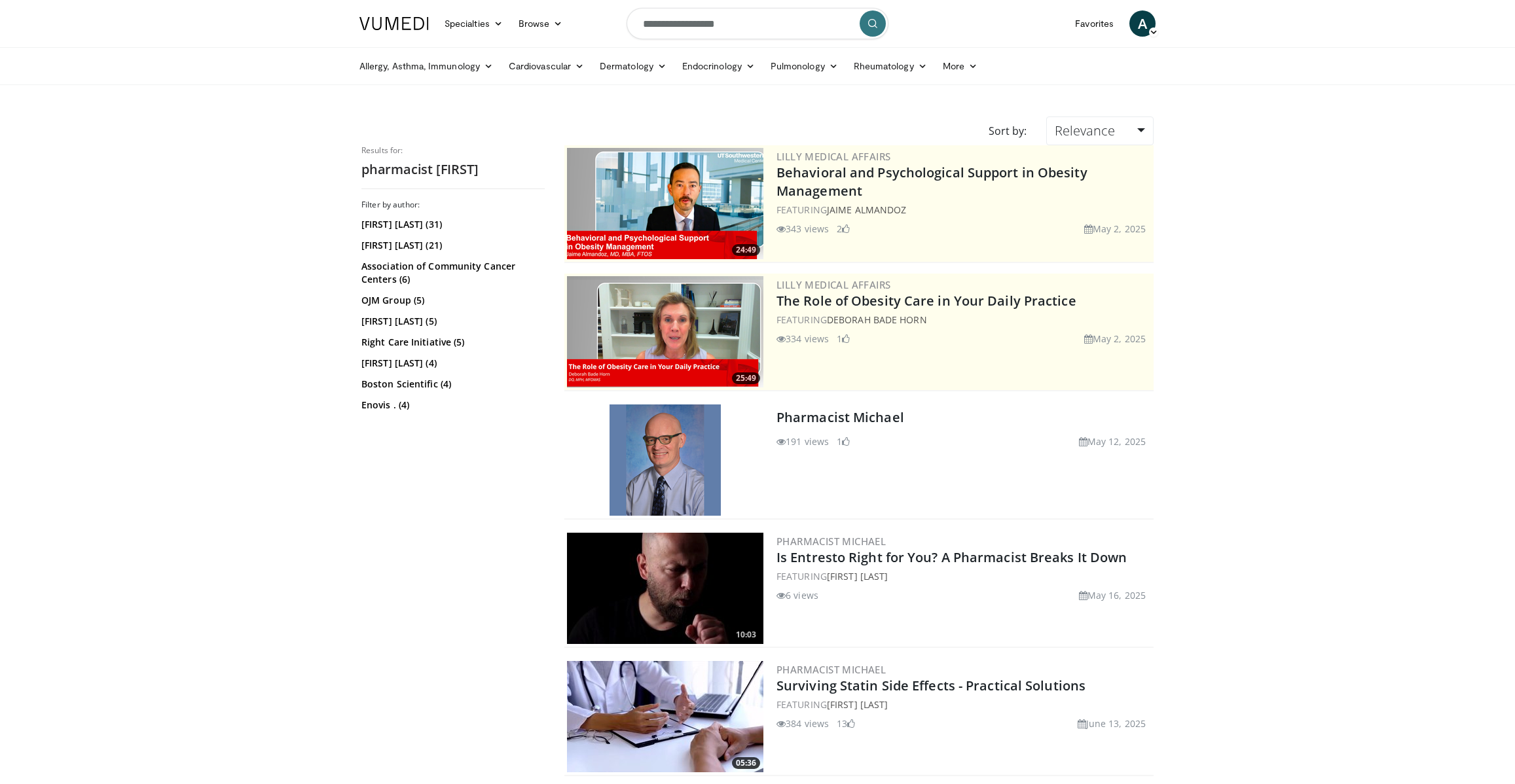 scroll, scrollTop: 0, scrollLeft: 0, axis: both 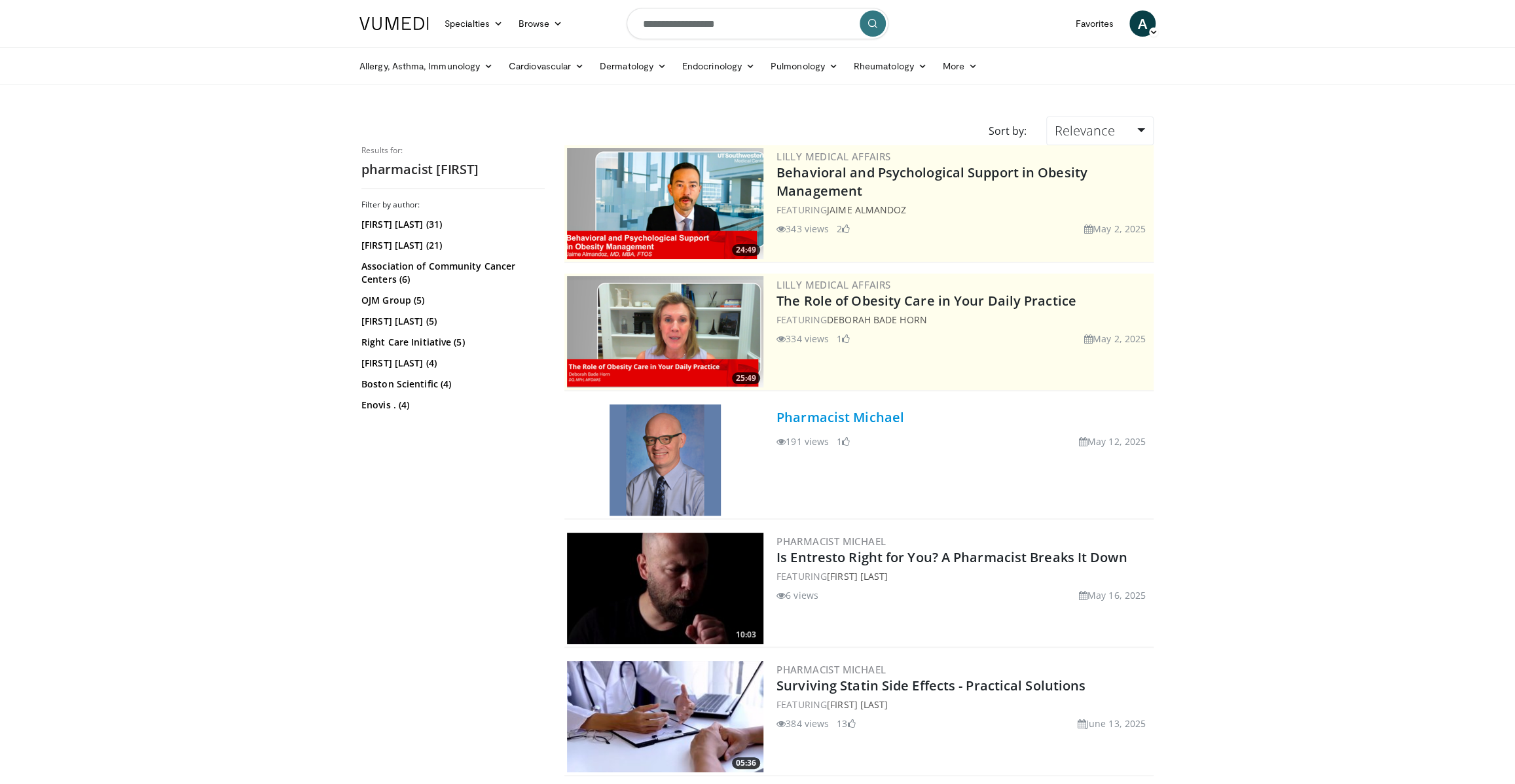 click on "Pharmacist Michael" at bounding box center [840, 417] 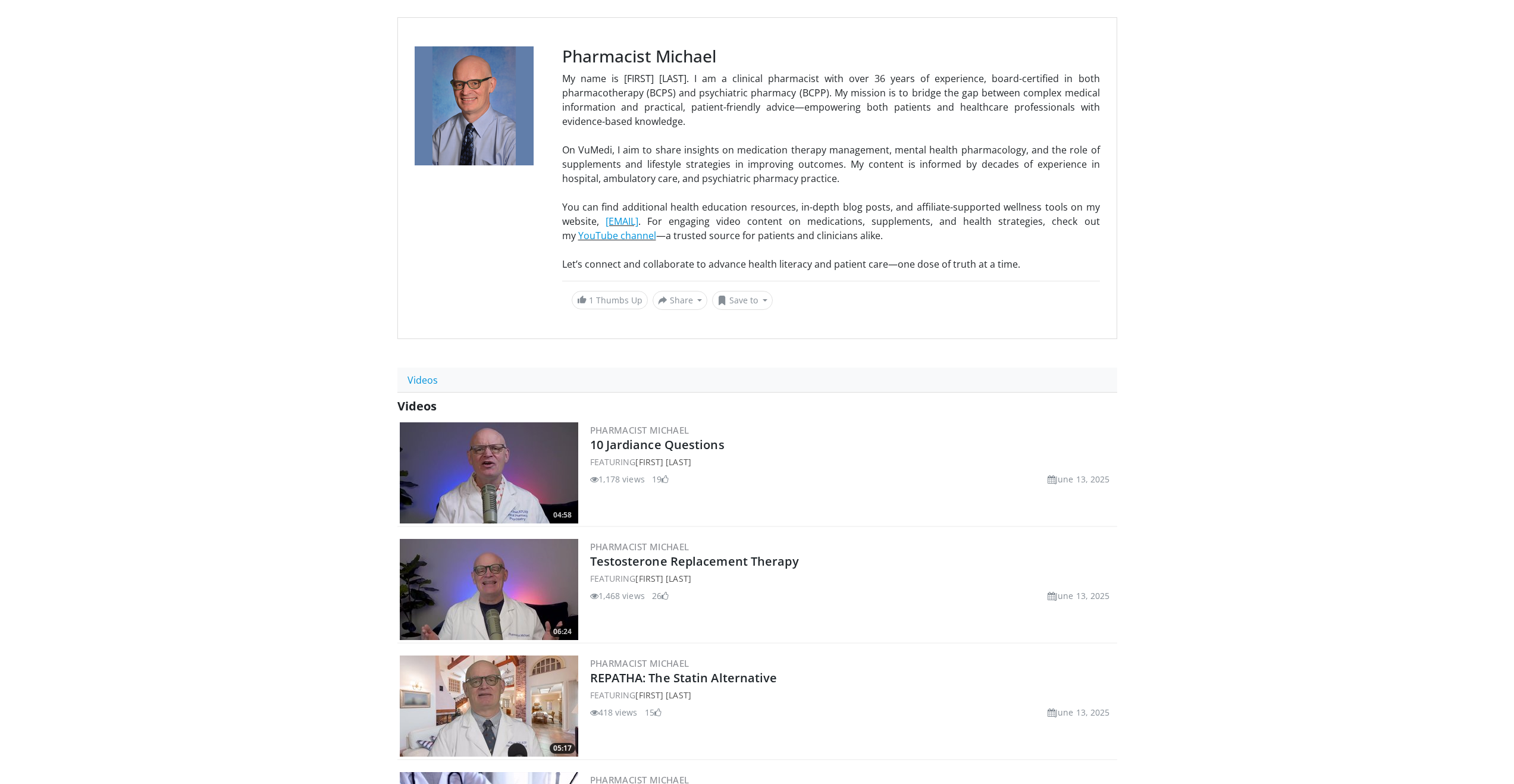 scroll, scrollTop: 0, scrollLeft: 0, axis: both 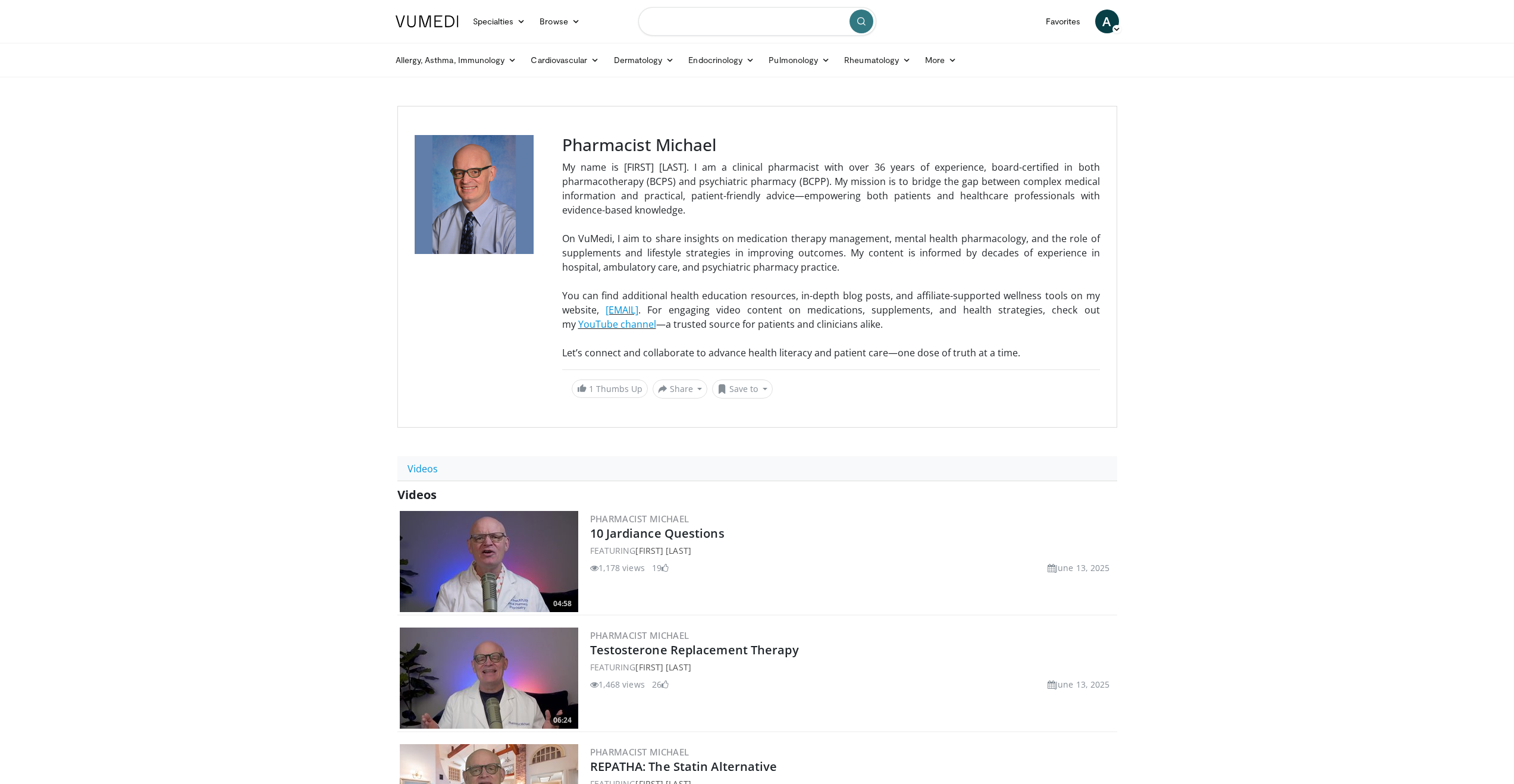 click at bounding box center [757, 21] 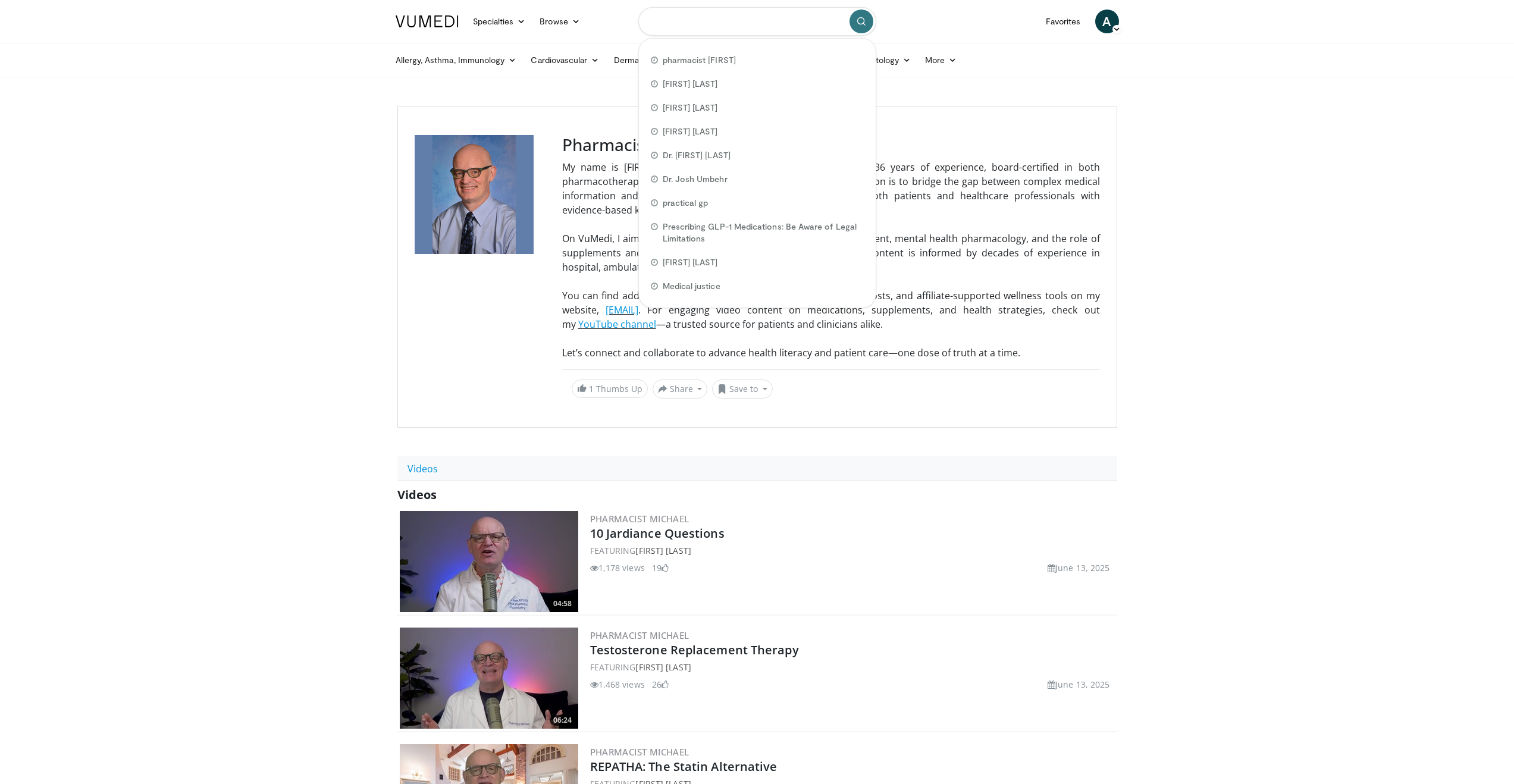 click at bounding box center (757, 21) 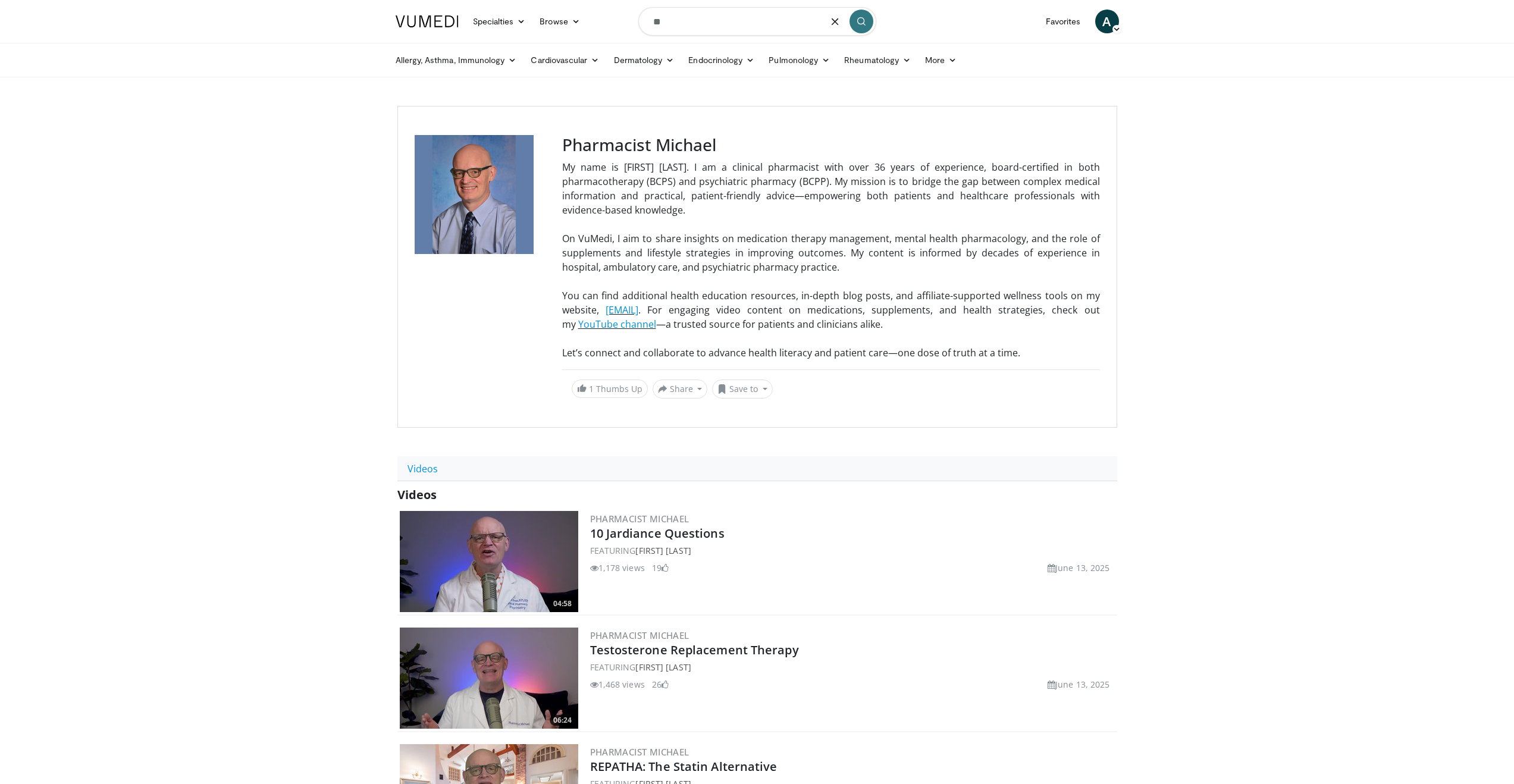 type on "*" 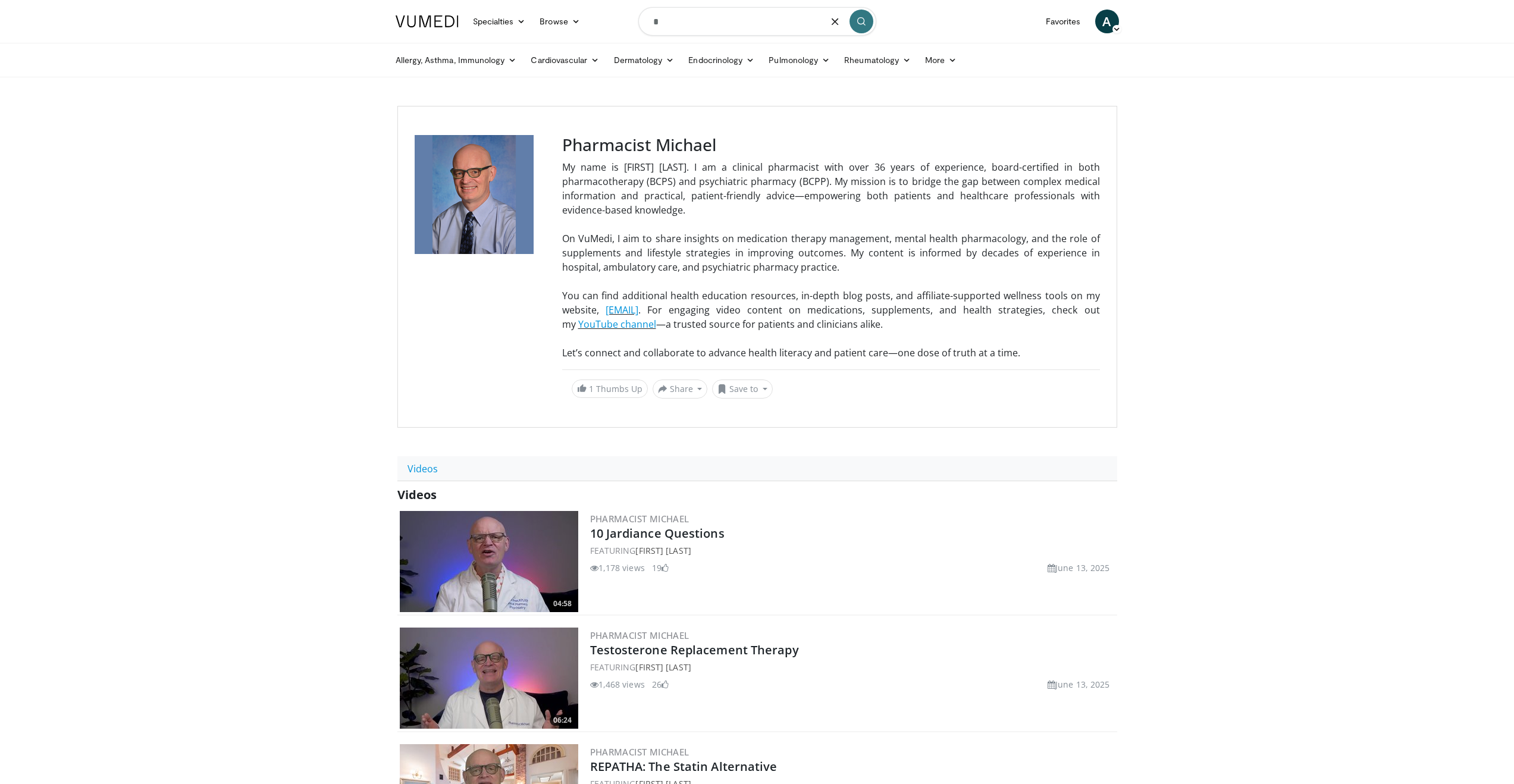 type 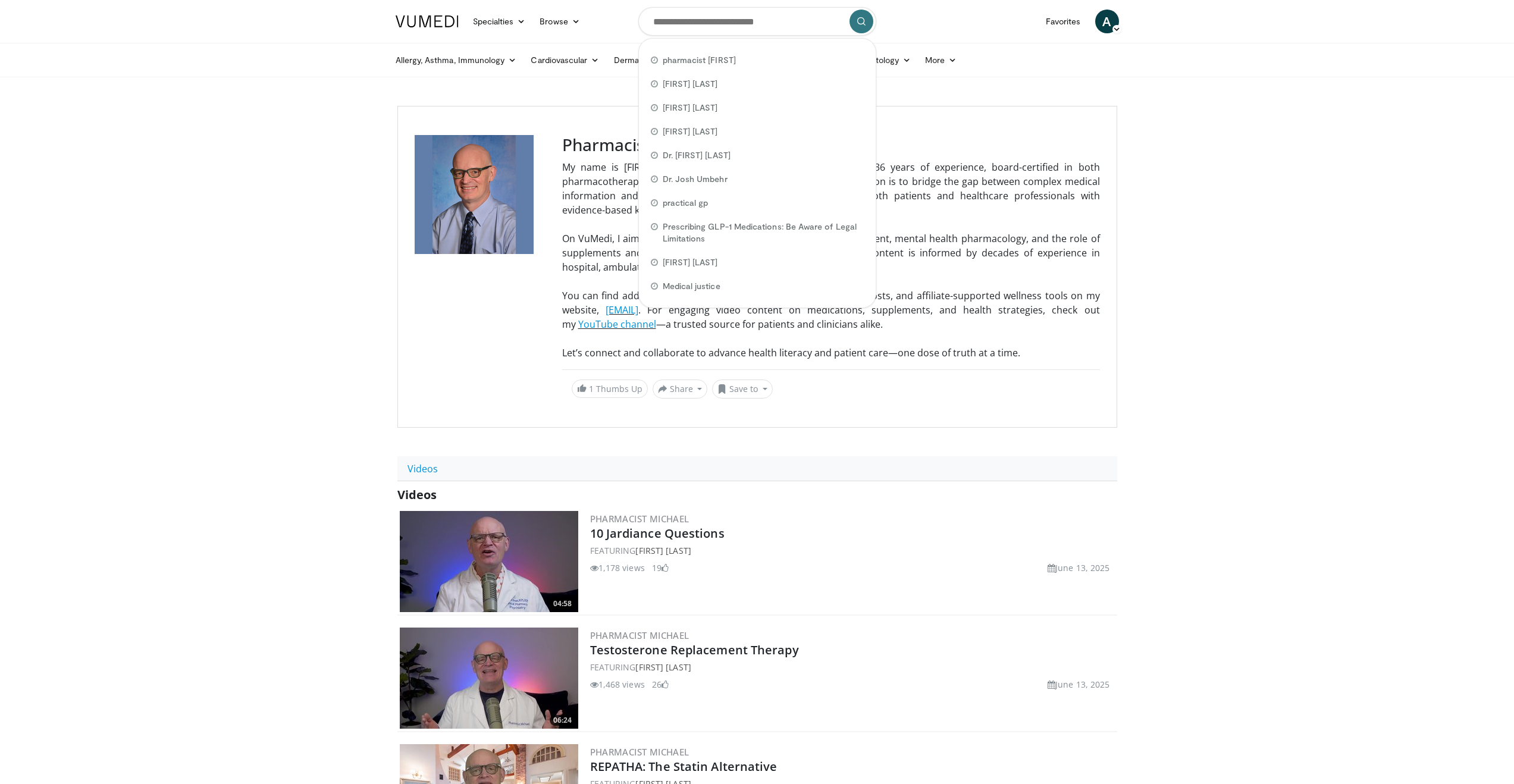 click on "Specialties
Adult & Family Medicine
Allergy, Asthma, Immunology
Anesthesiology
Cardiology
Dental
Dermatology
Endocrinology
Gastroenterology & Hepatology
General Surgery
Hematology & Oncology
Infectious Disease
Nephrology
Neurology
Neurosurgery
Obstetrics & Gynecology
Ophthalmology
Oral Maxillofacial
Orthopaedics
Otolaryngology
Pediatrics
Plastic Surgery
Podiatry
Psychiatry
Pulmonology
Radiation Oncology
Radiology
Rheumatology
Urology" at bounding box center (757, 1456) 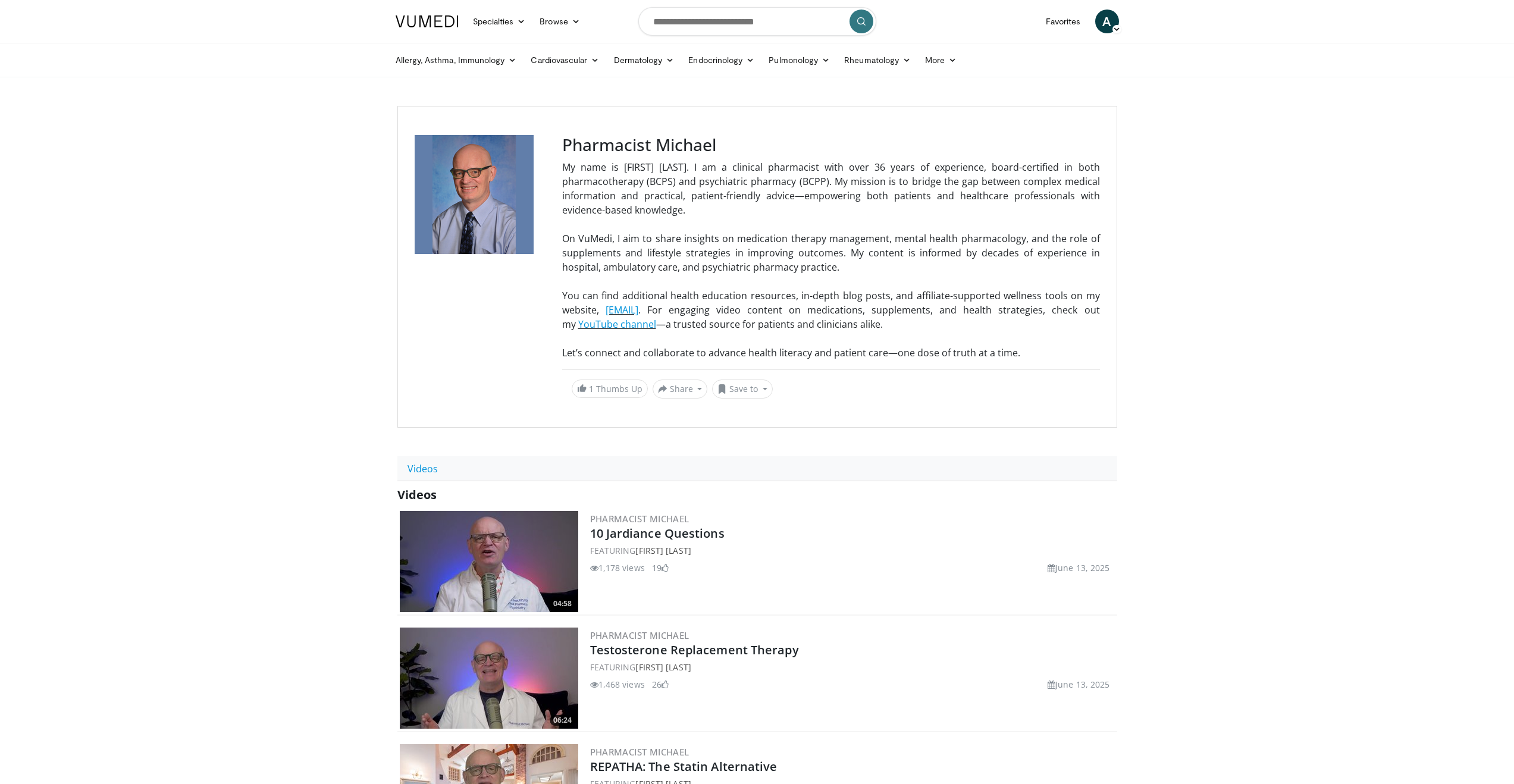 click at bounding box center [427, 21] 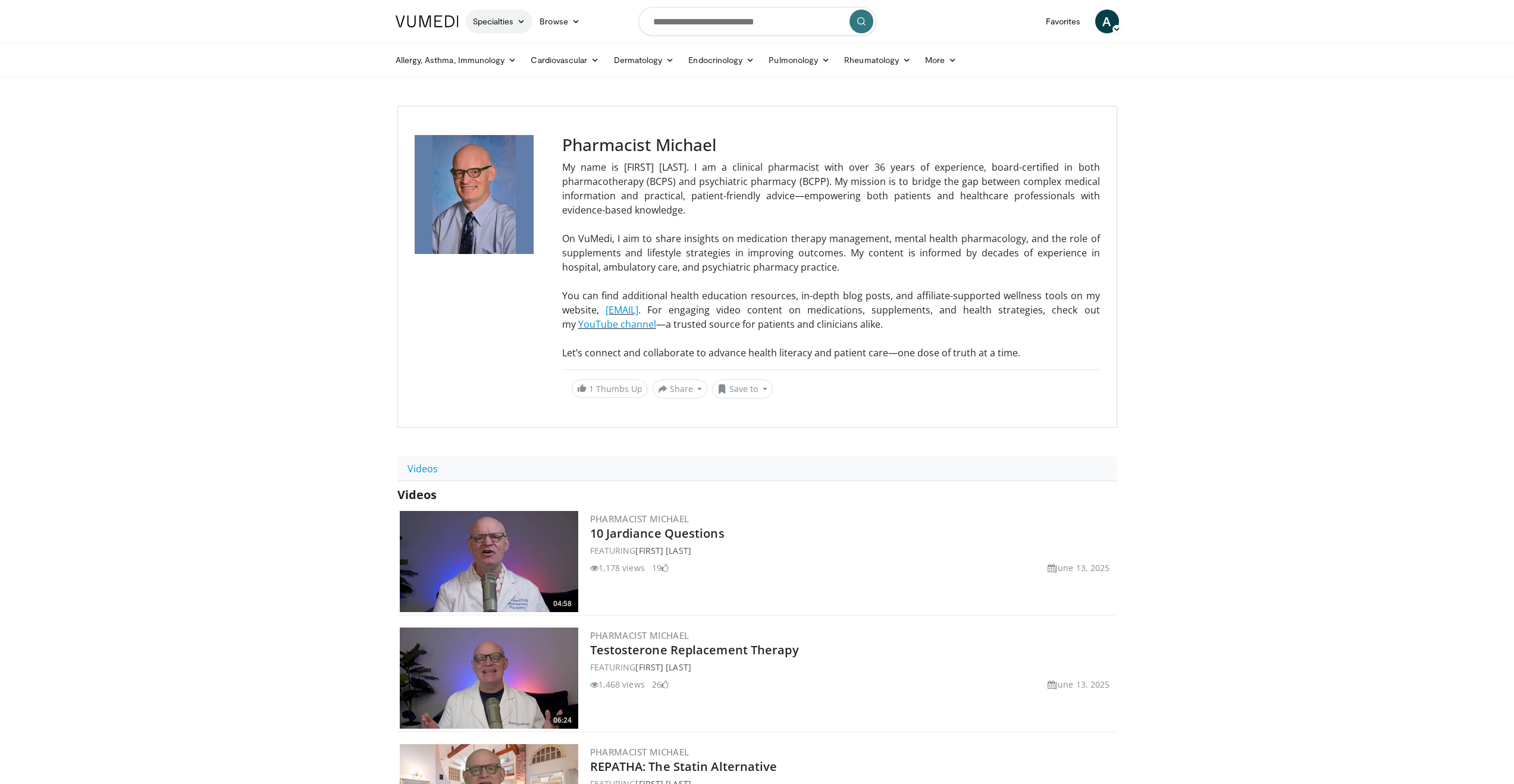 click on "Specialties" at bounding box center (499, 21) 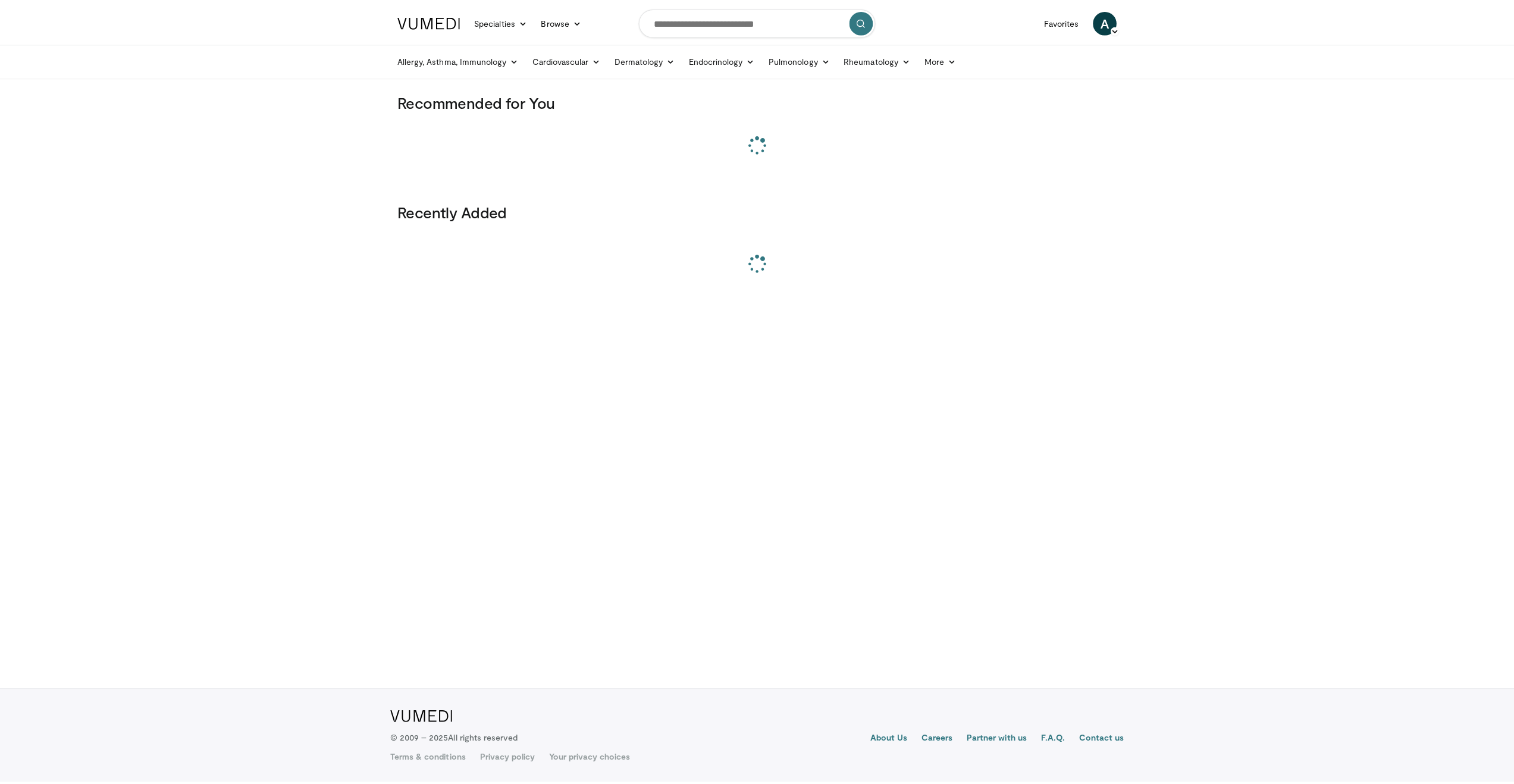 scroll, scrollTop: 0, scrollLeft: 0, axis: both 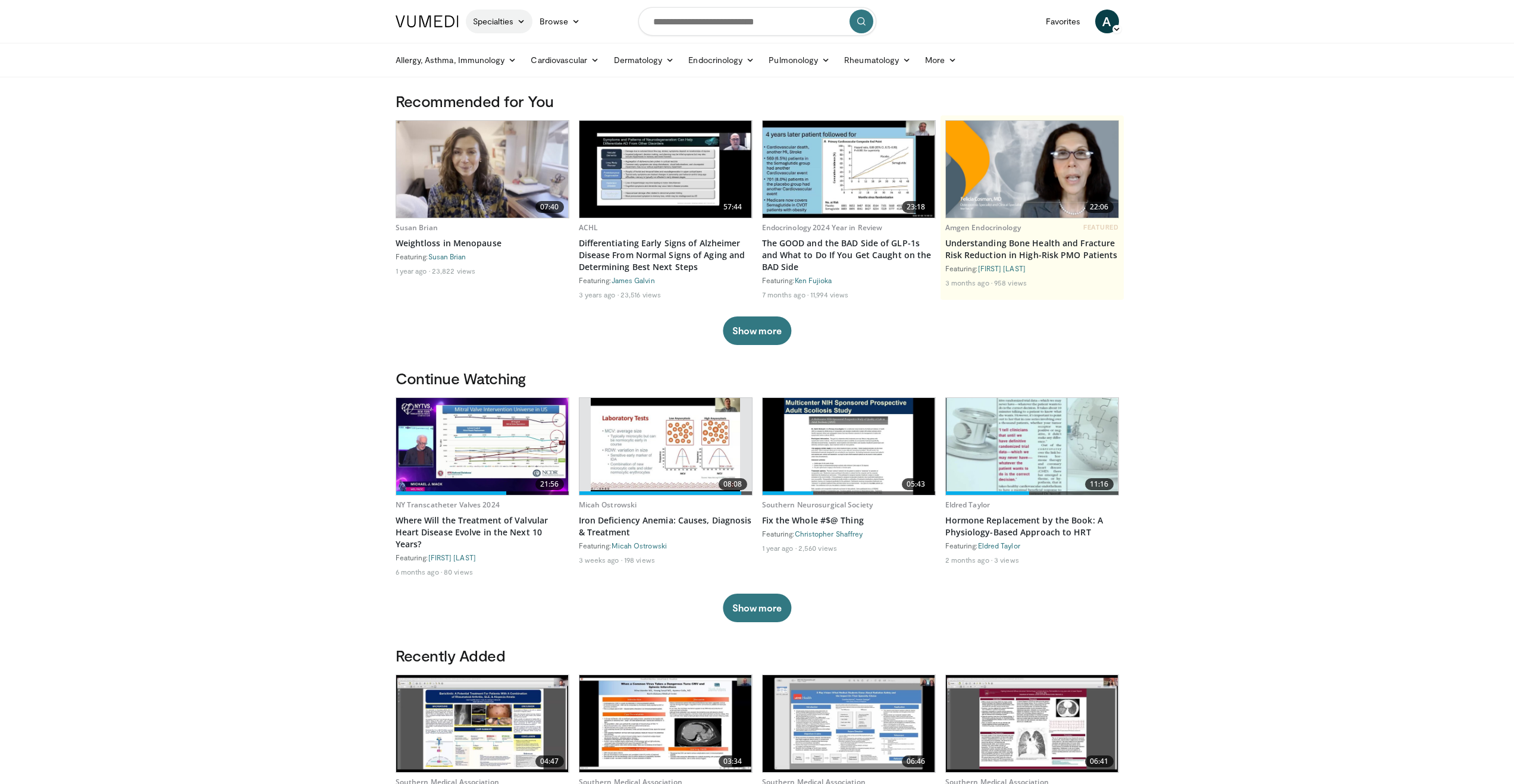 click on "Specialties" at bounding box center (499, 21) 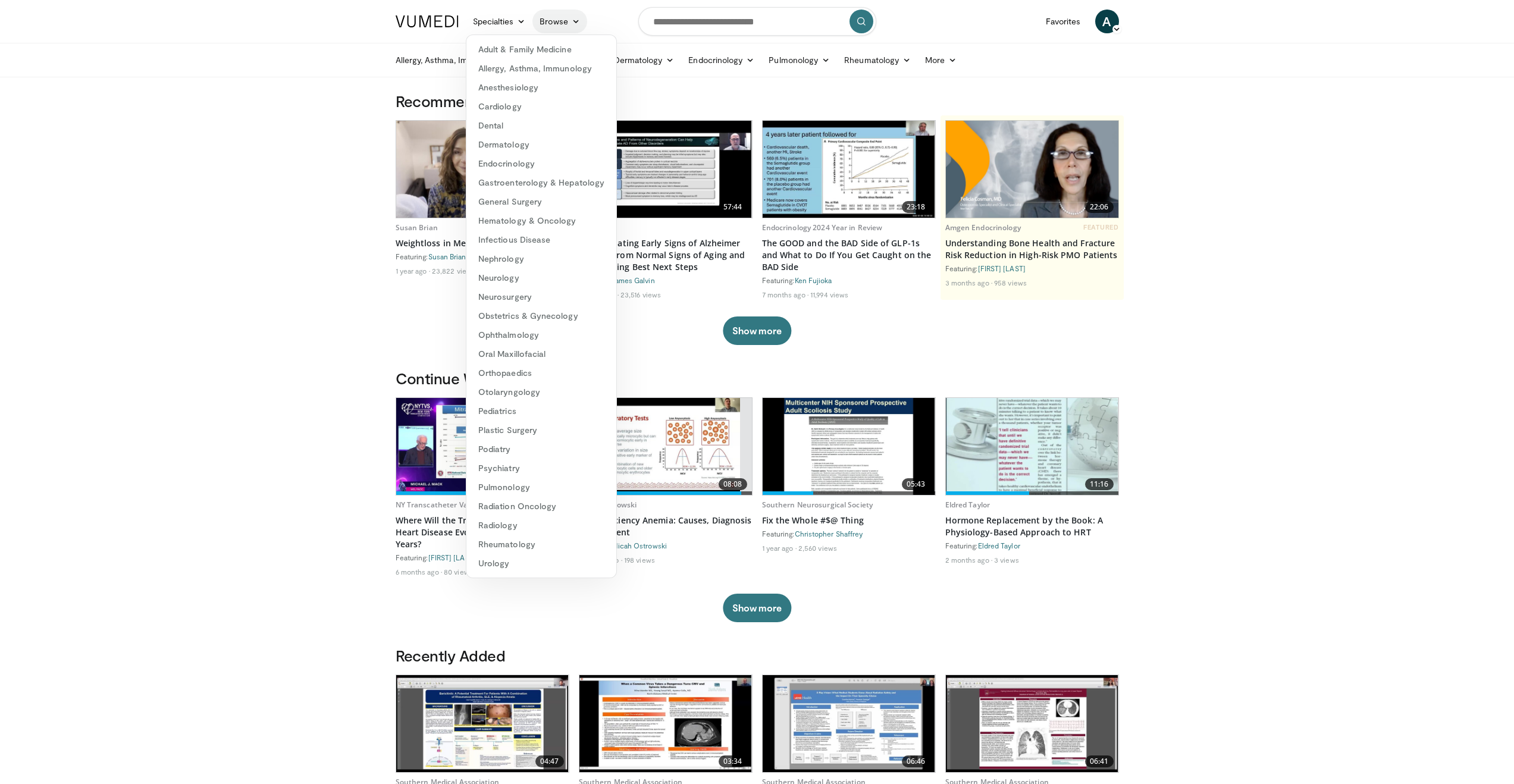 click on "Browse" at bounding box center [560, 21] 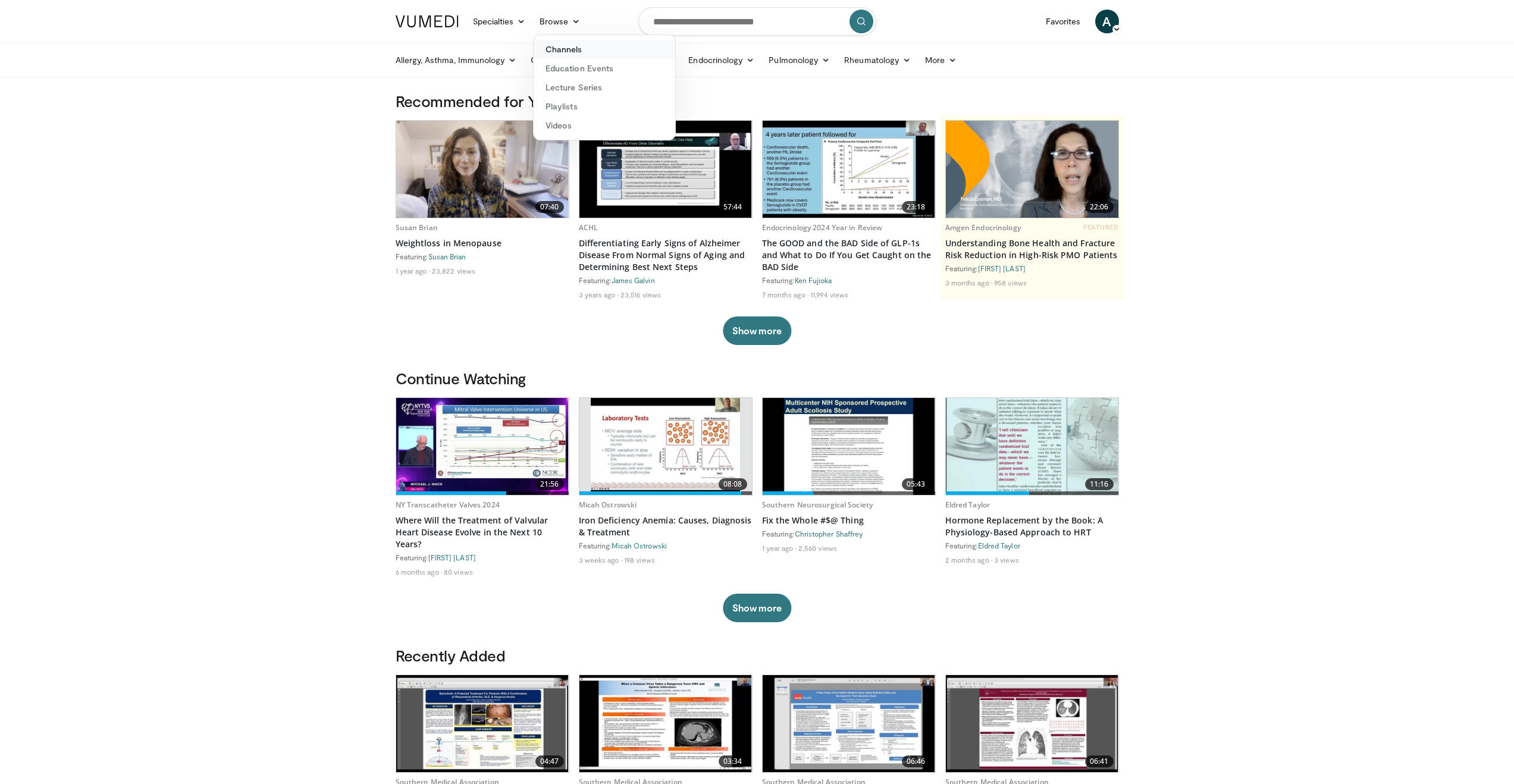 click on "Channels" at bounding box center (604, 49) 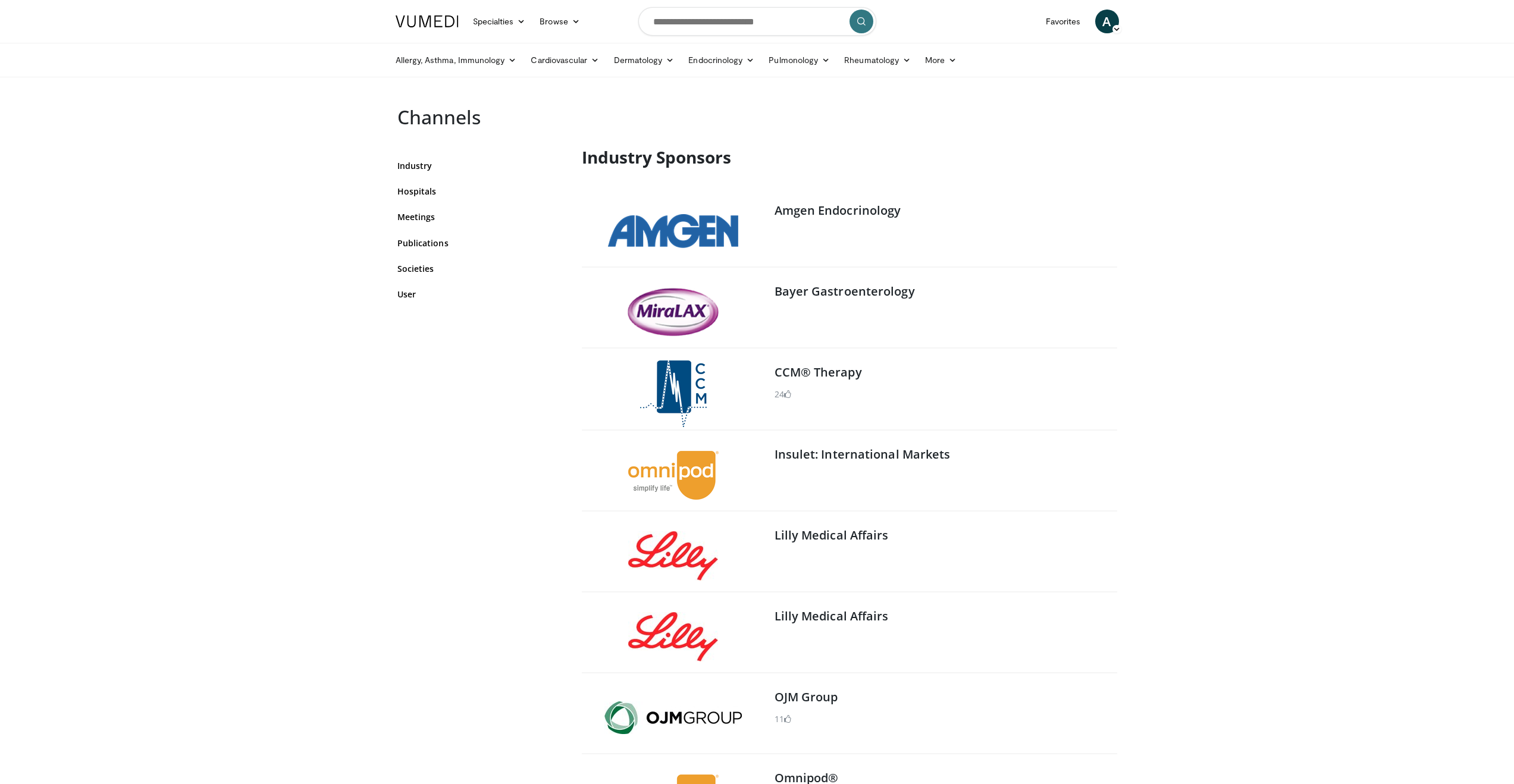 scroll, scrollTop: 0, scrollLeft: 0, axis: both 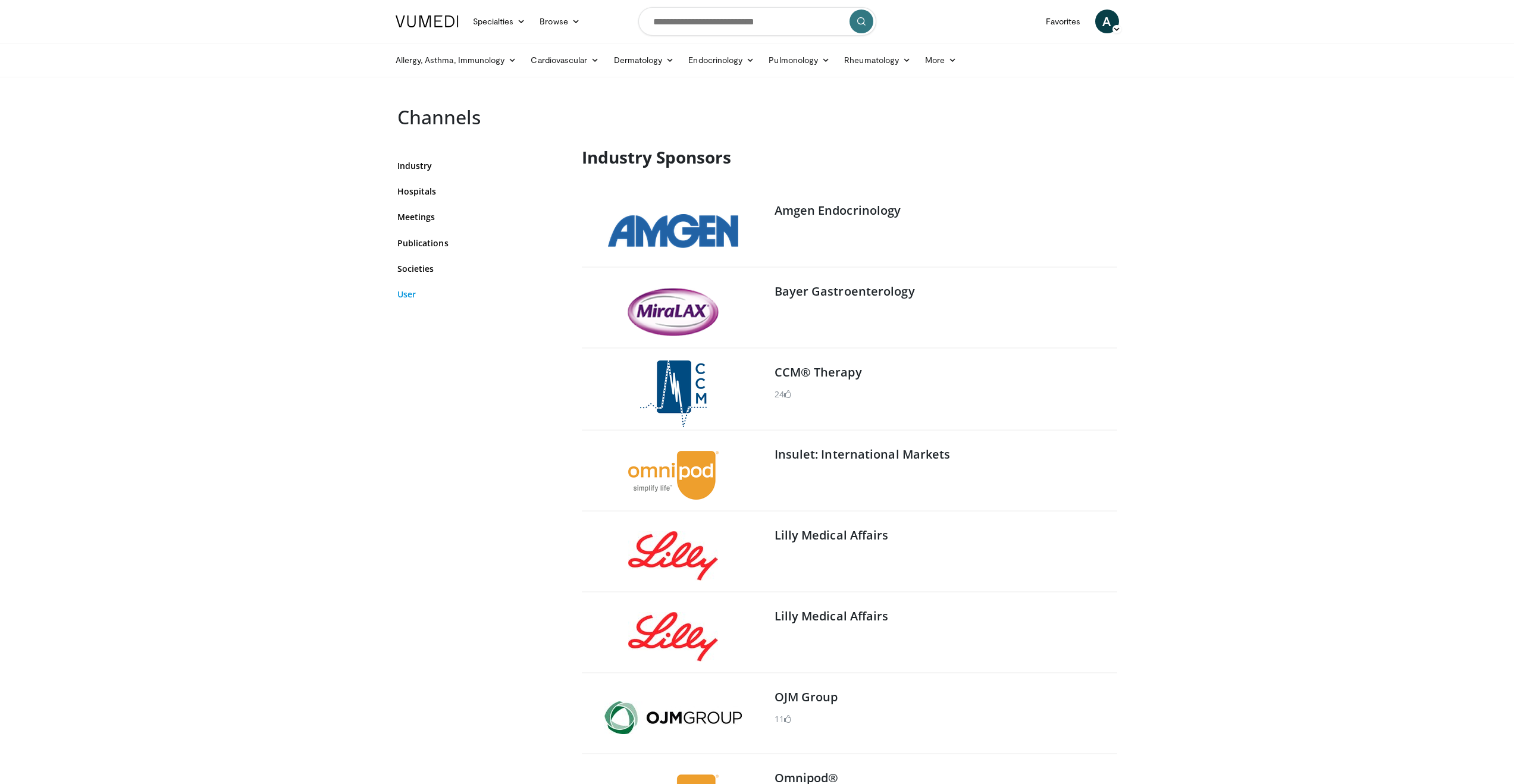 click on "User" at bounding box center (481, 294) 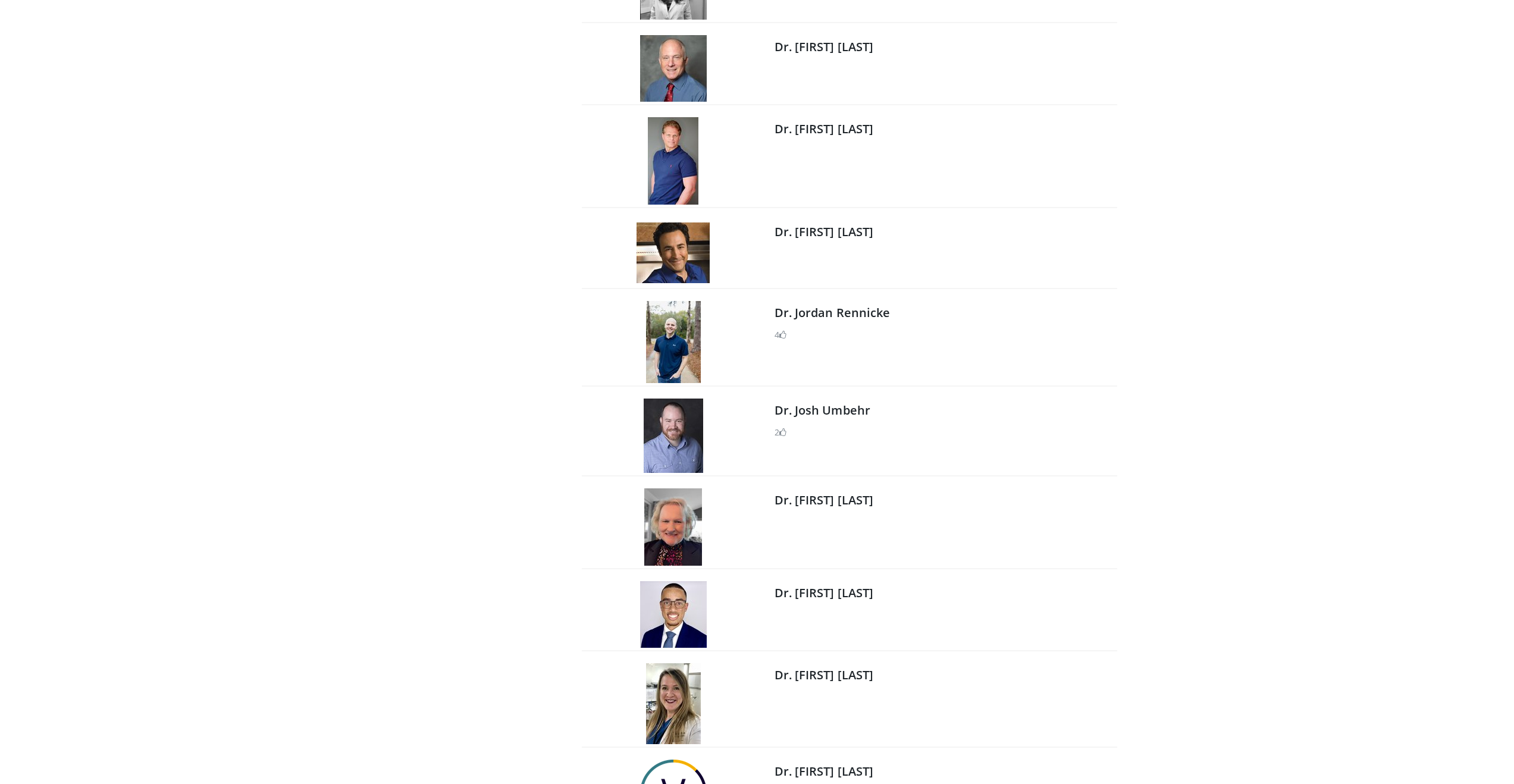 scroll, scrollTop: 16963, scrollLeft: 0, axis: vertical 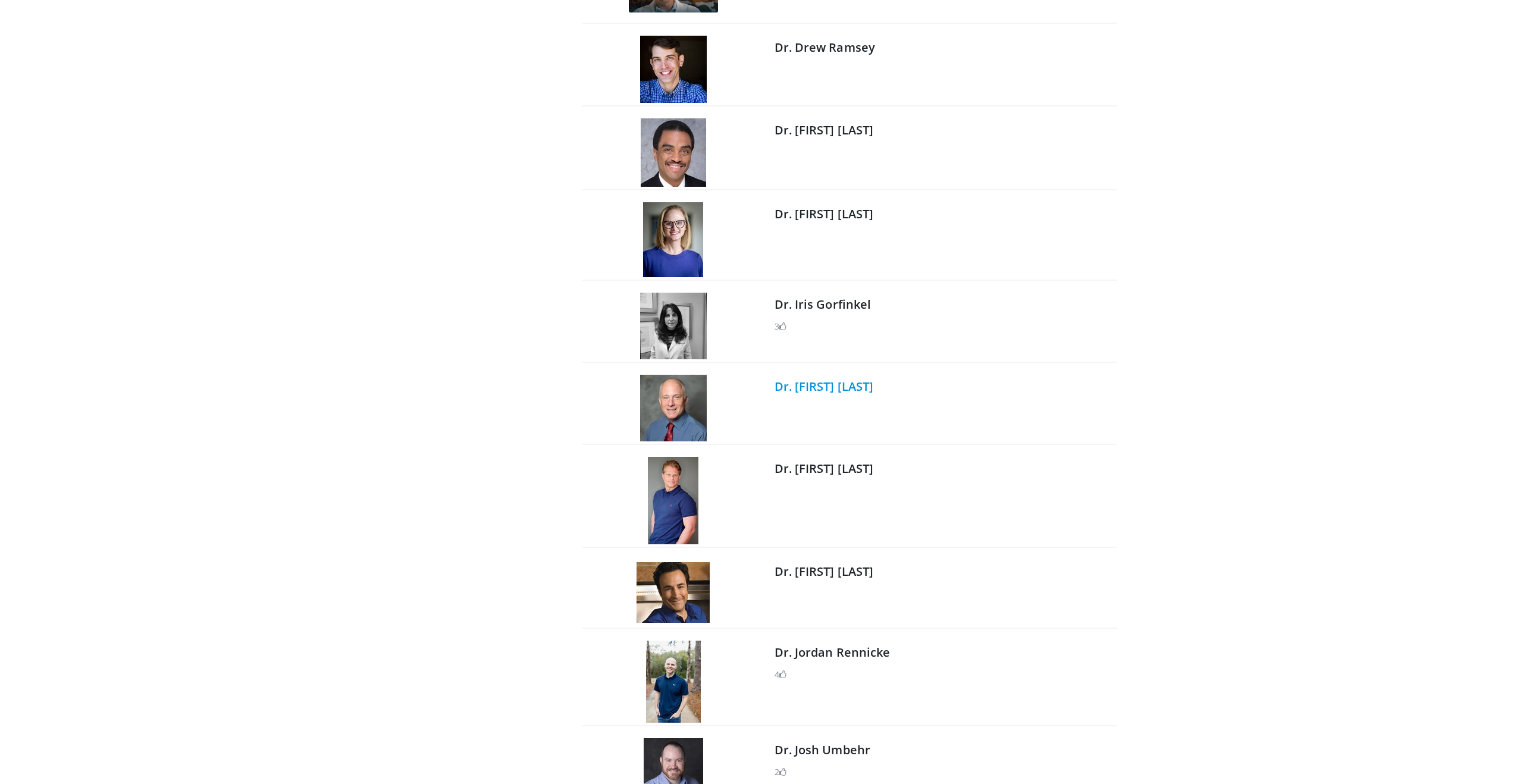 click on "Dr. [NAME] [LAST]" at bounding box center [824, 386] 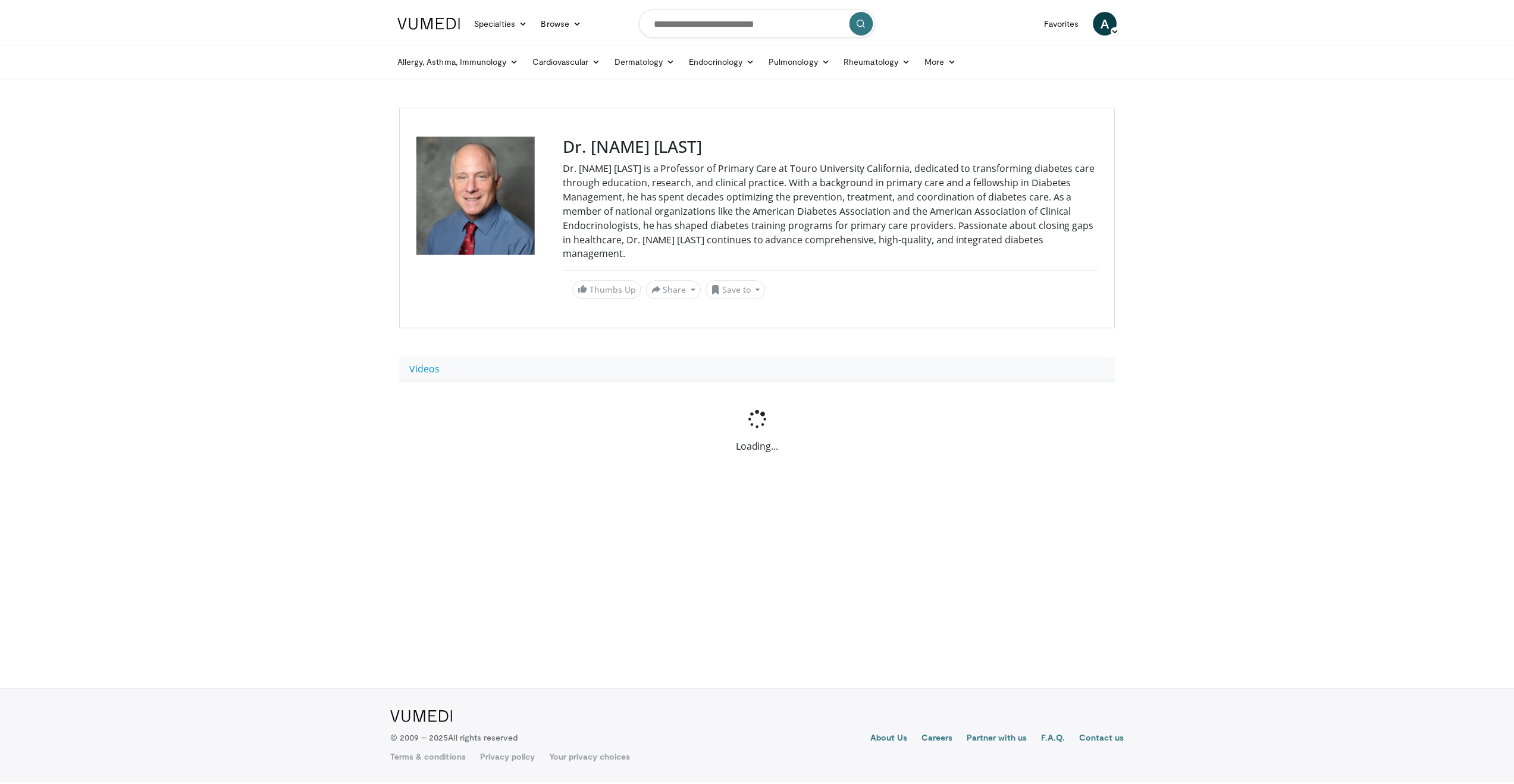 scroll, scrollTop: 0, scrollLeft: 0, axis: both 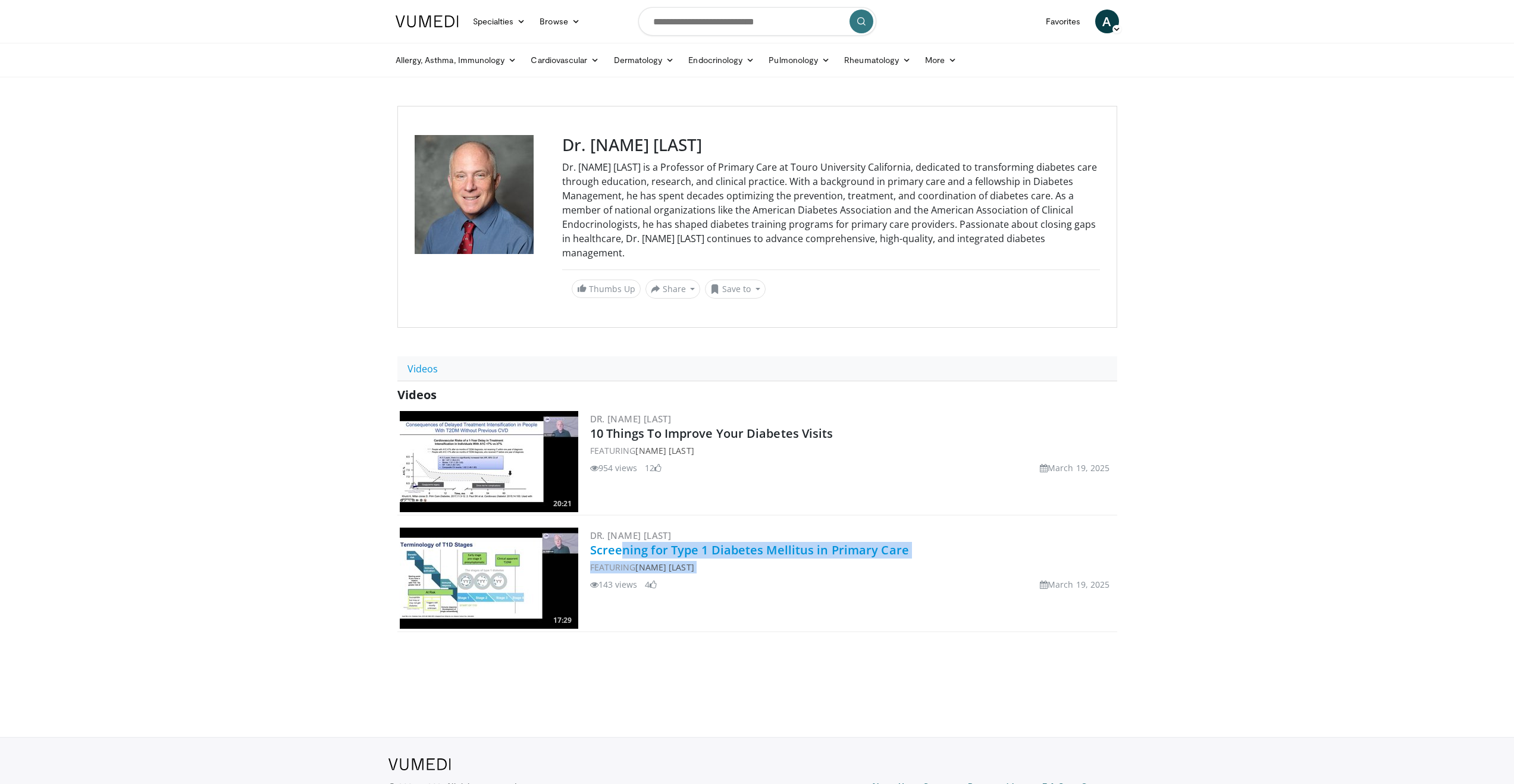 drag, startPoint x: 923, startPoint y: 537, endPoint x: 624, endPoint y: 542, distance: 299.0418 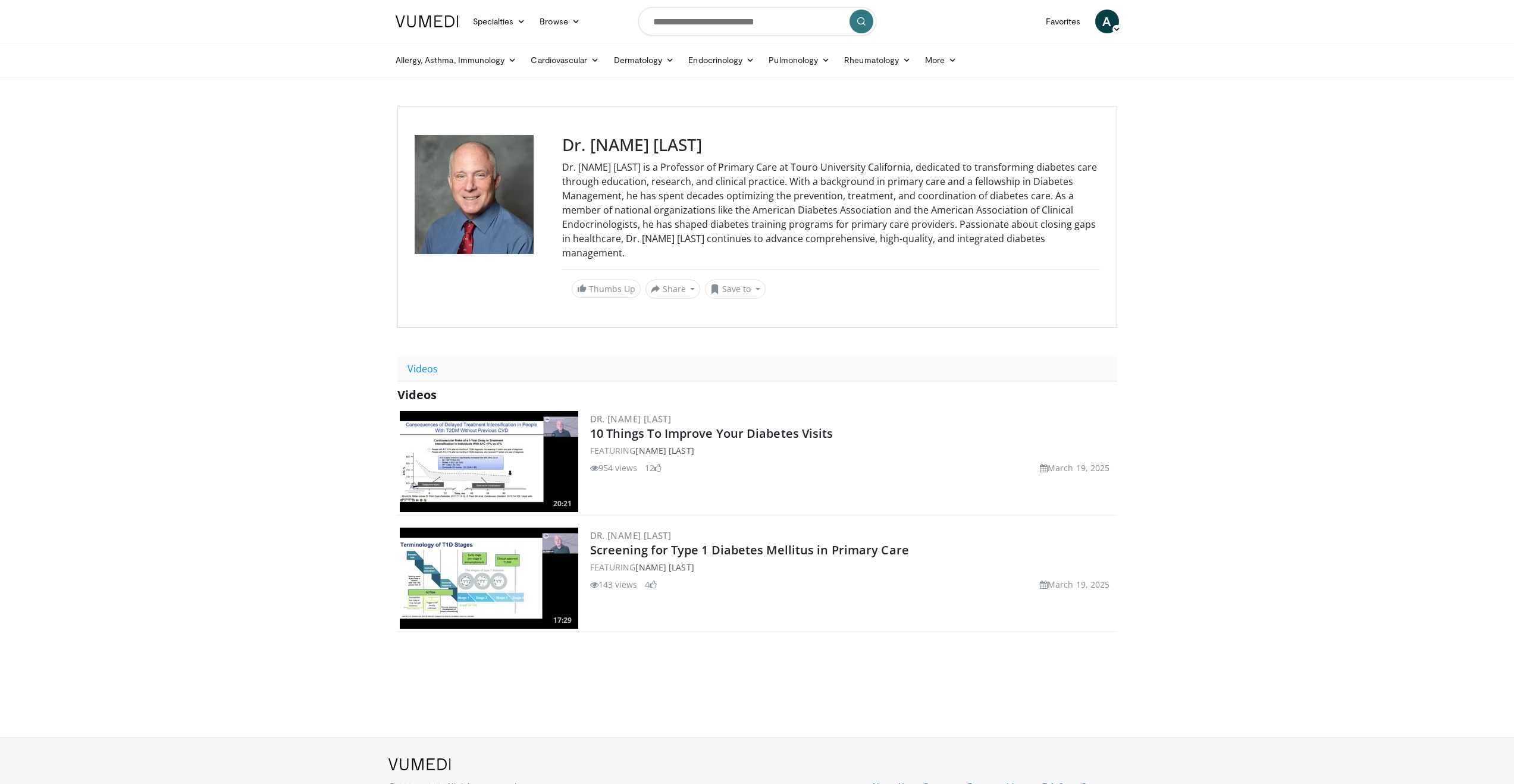 click on "Dr. [NAME] [LAST]
Screening for Type 1 Diabetes Mellitus in Primary Care
FEATURING
[NAME] [LAST]
143 views
March [DAY], [YEAR]
4" at bounding box center [852, 578] 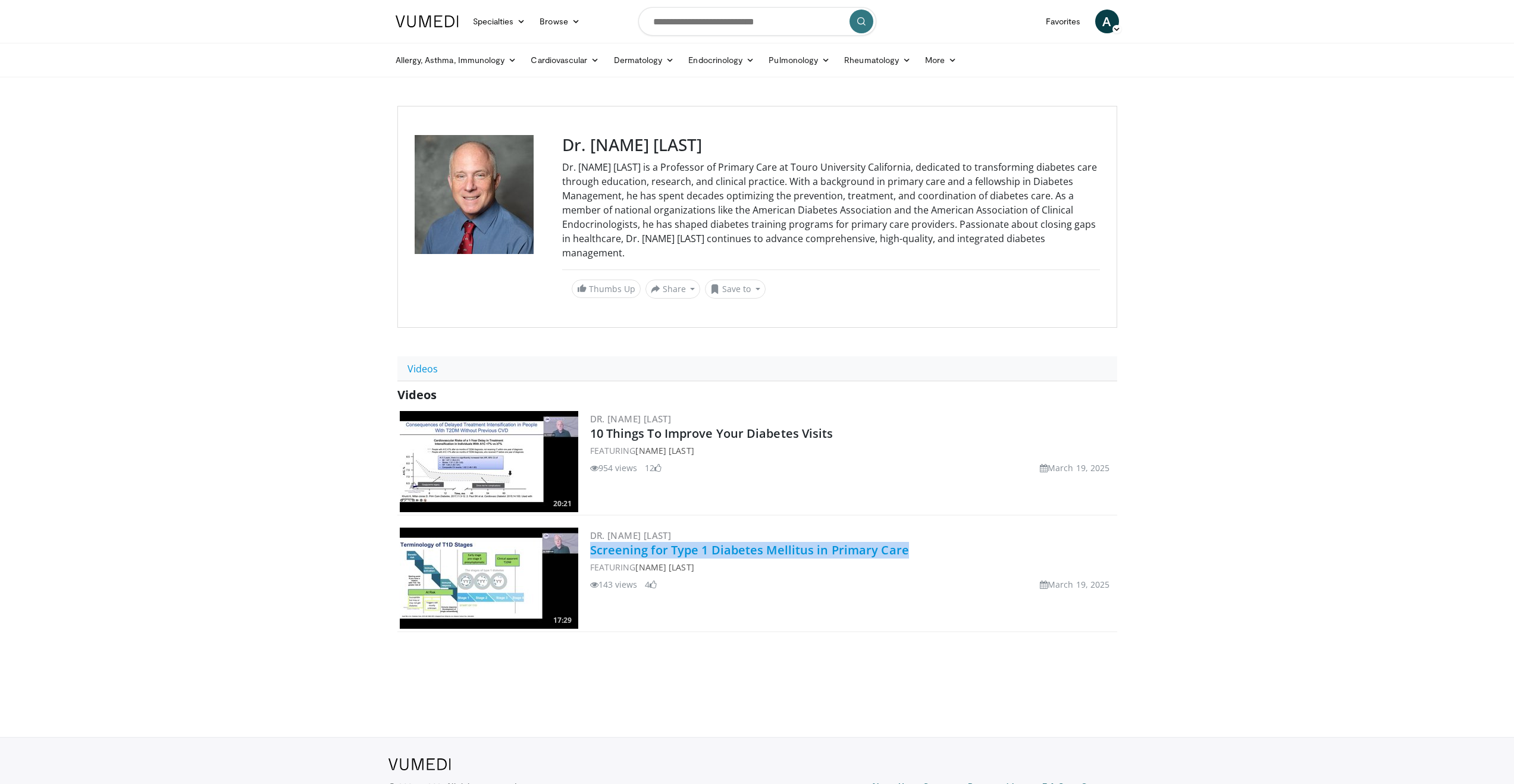 drag, startPoint x: 915, startPoint y: 533, endPoint x: 590, endPoint y: 538, distance: 325.03846 